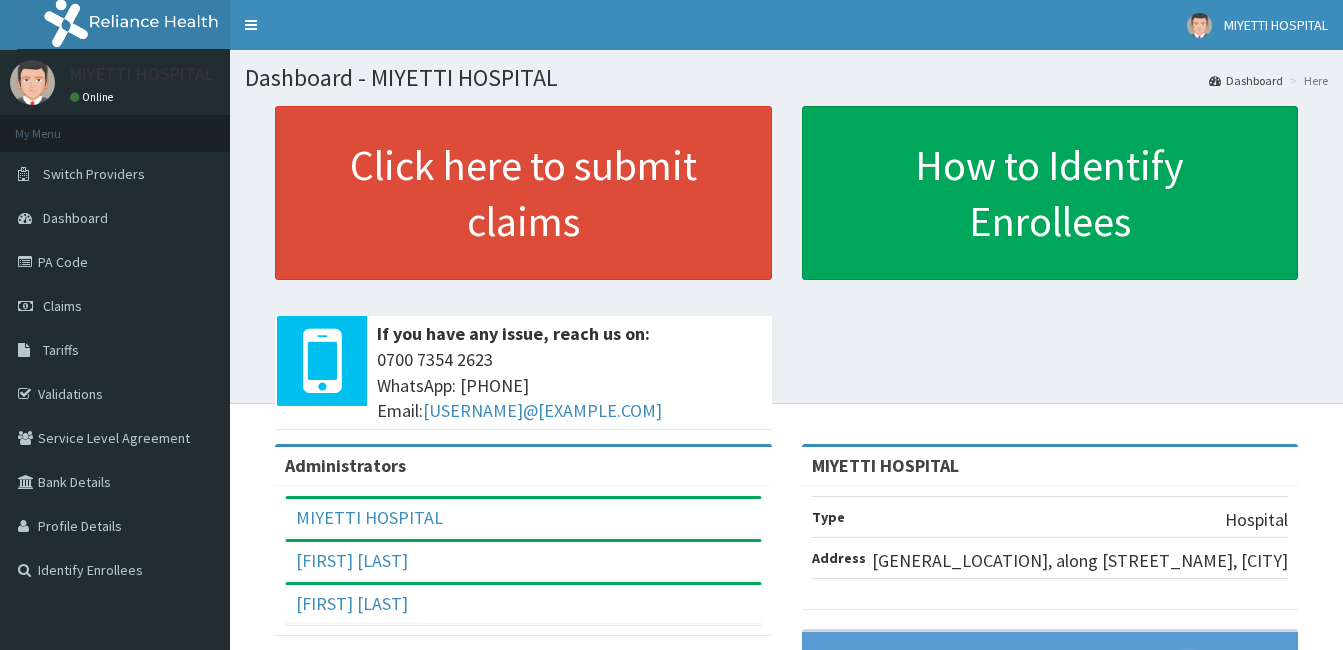 scroll, scrollTop: 0, scrollLeft: 0, axis: both 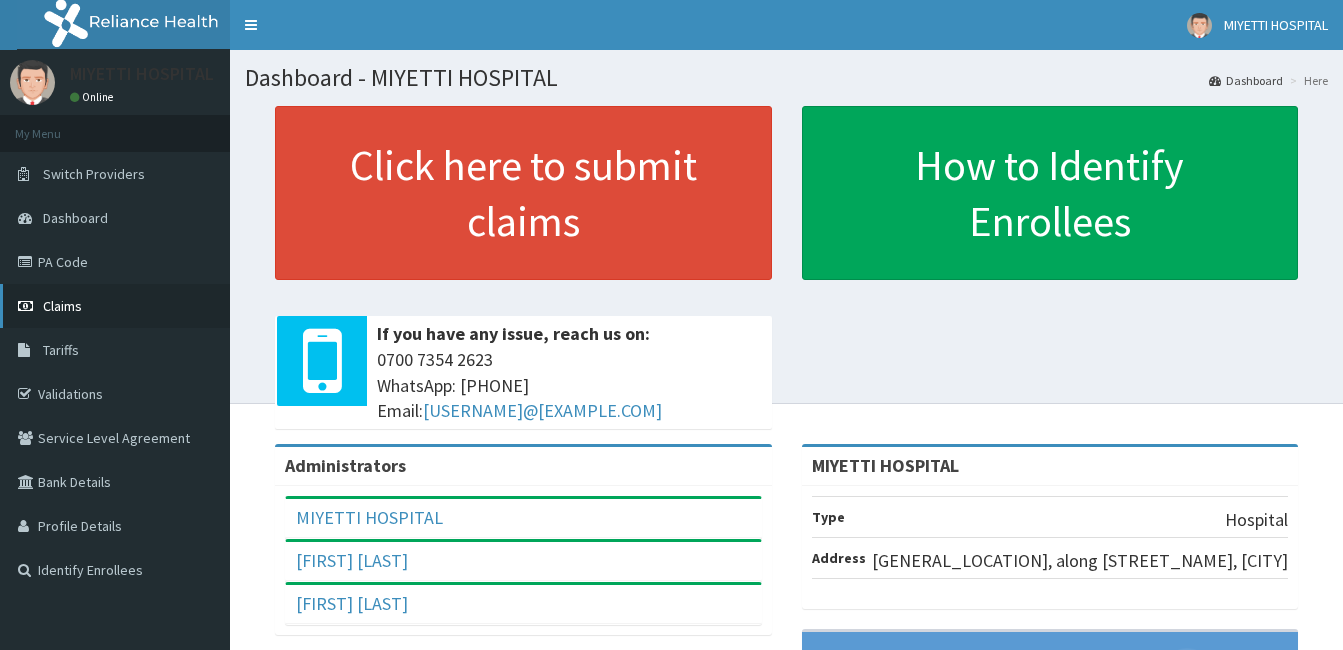 click on "Claims" at bounding box center [115, 306] 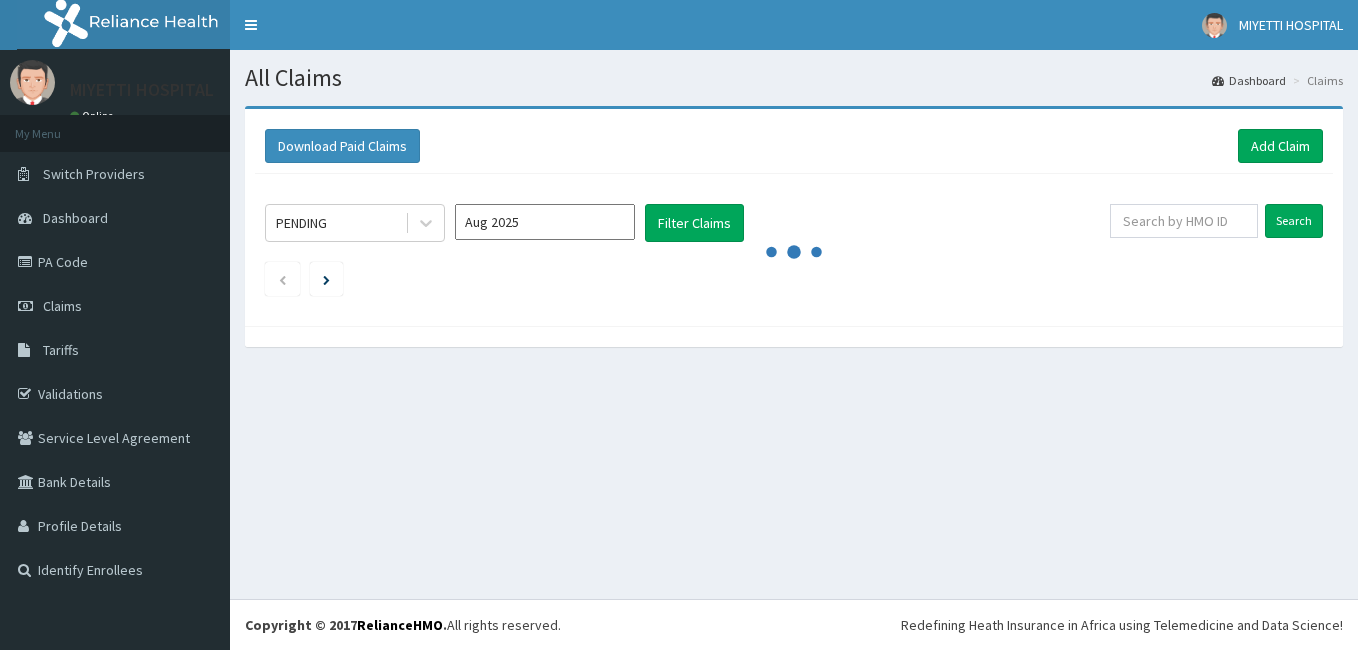 scroll, scrollTop: 0, scrollLeft: 0, axis: both 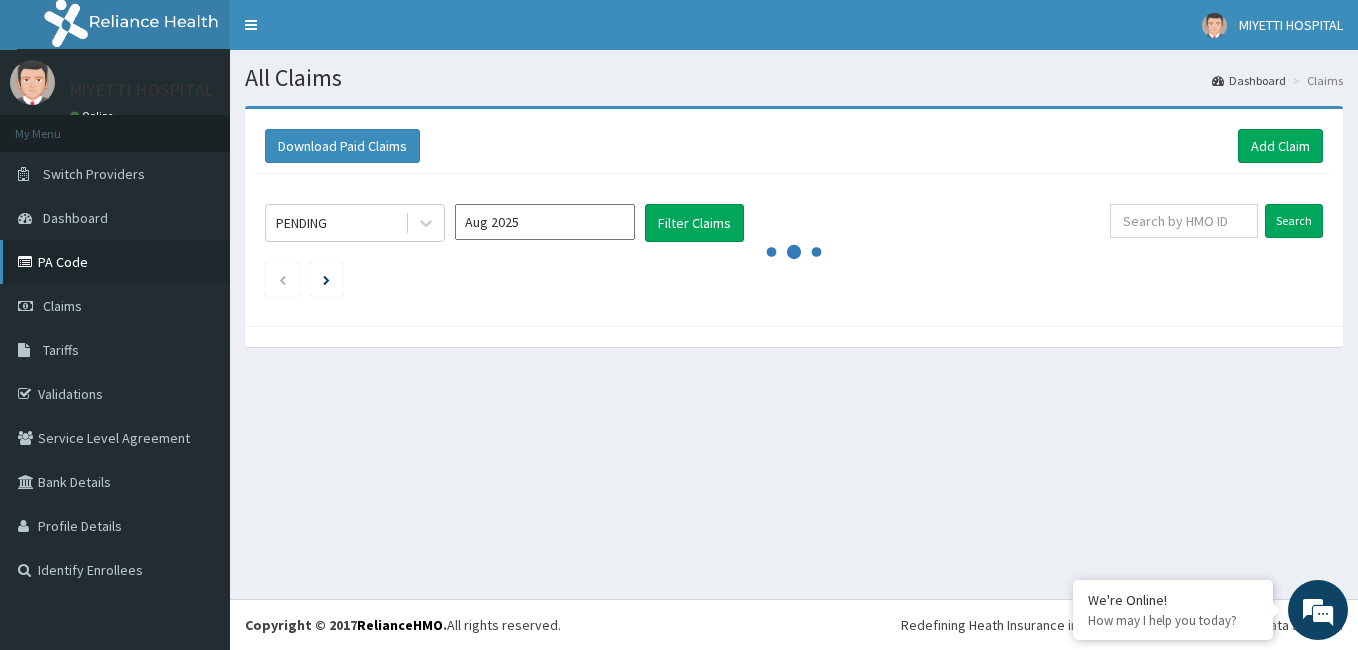 click on "PA Code" at bounding box center [115, 262] 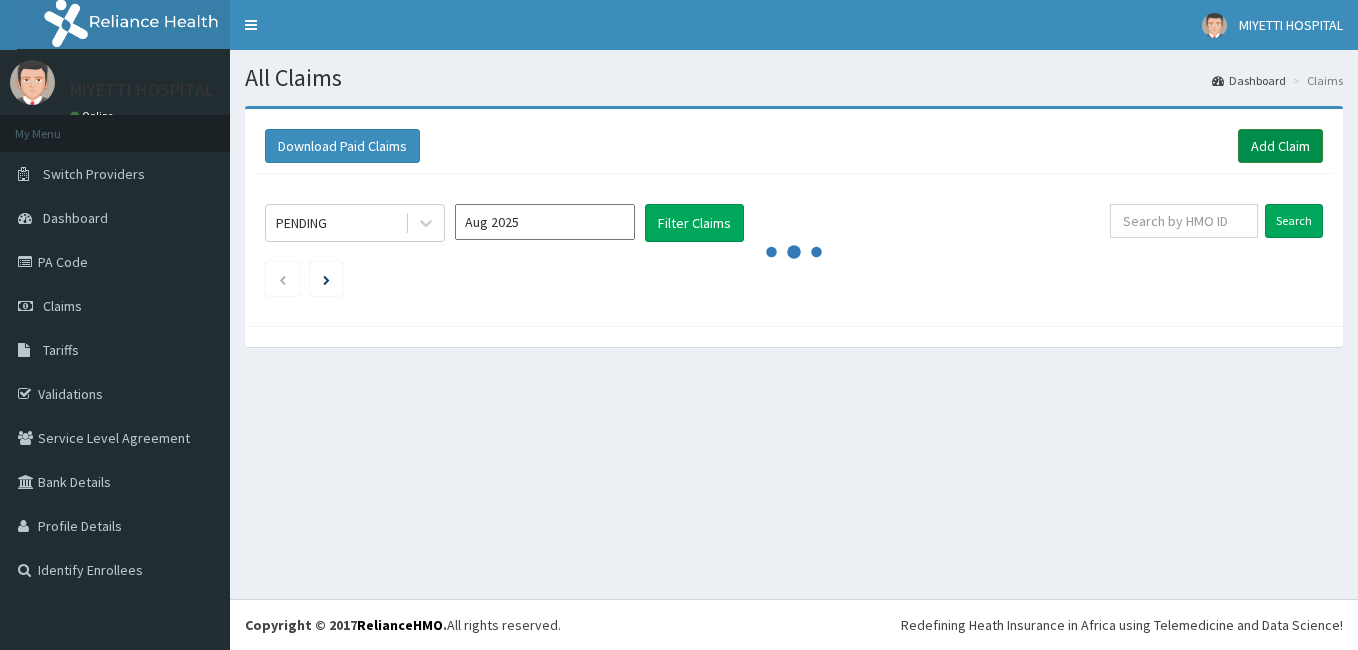 scroll, scrollTop: 0, scrollLeft: 0, axis: both 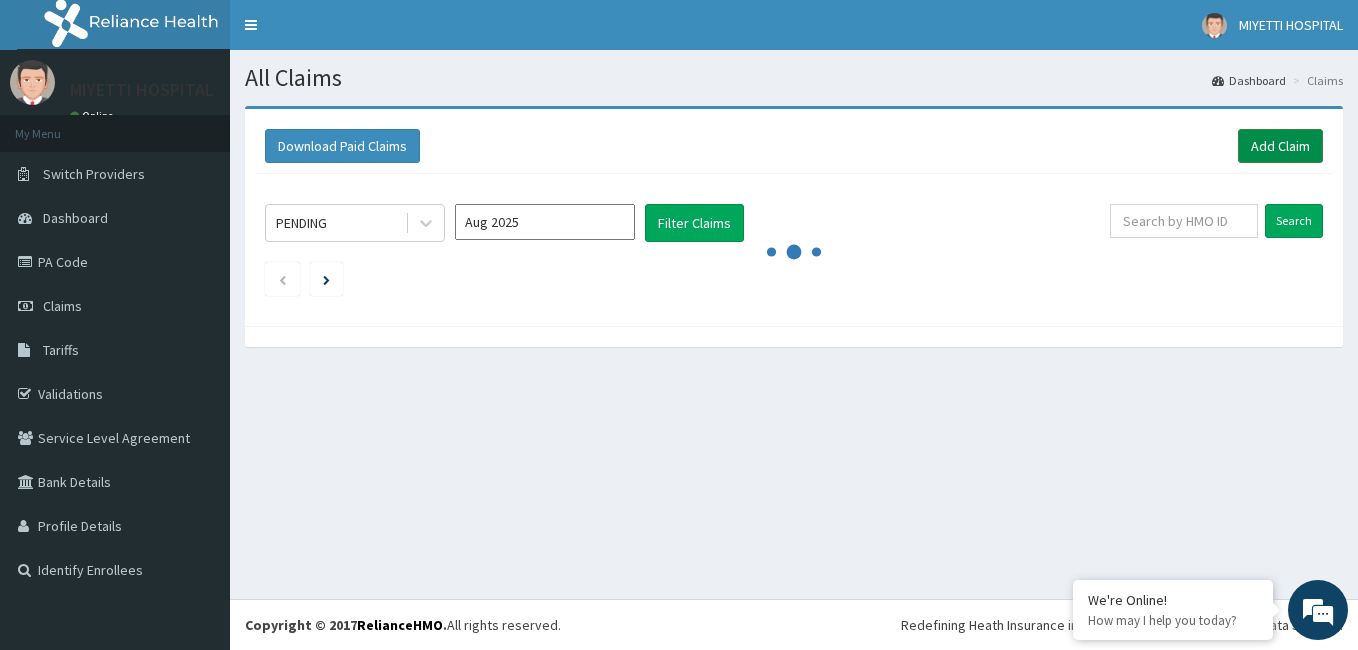 click on "Add Claim" at bounding box center (1280, 146) 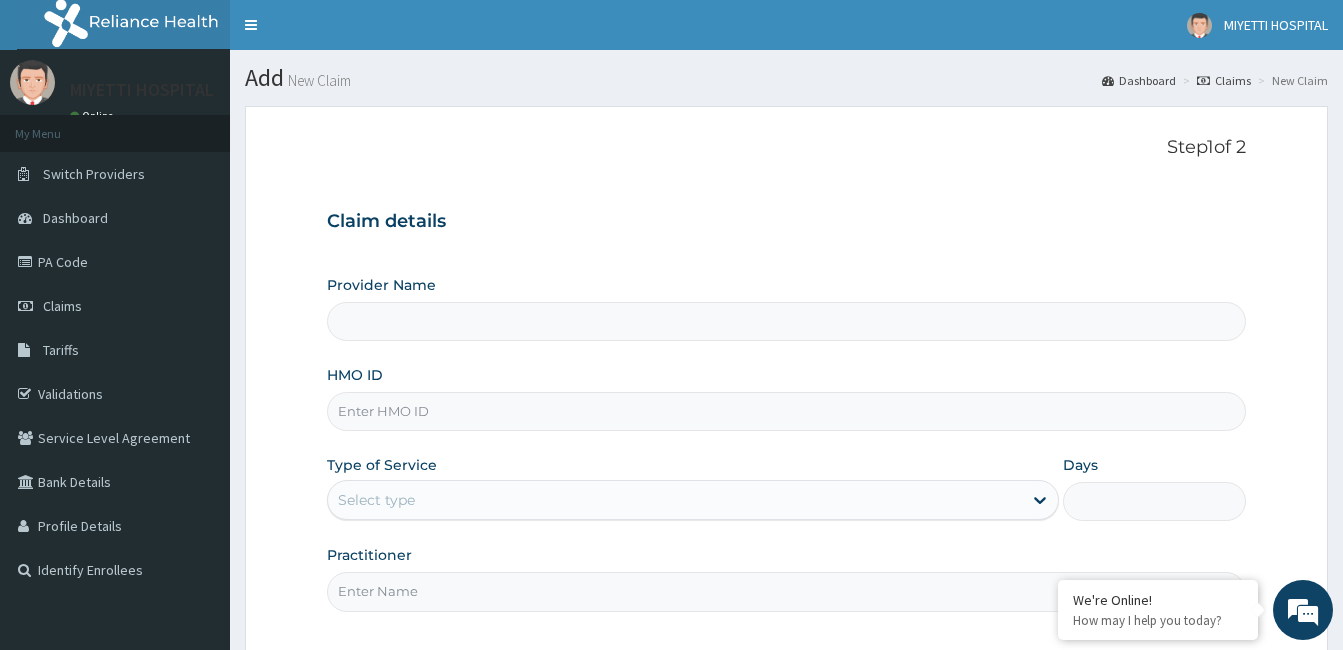 scroll, scrollTop: 0, scrollLeft: 0, axis: both 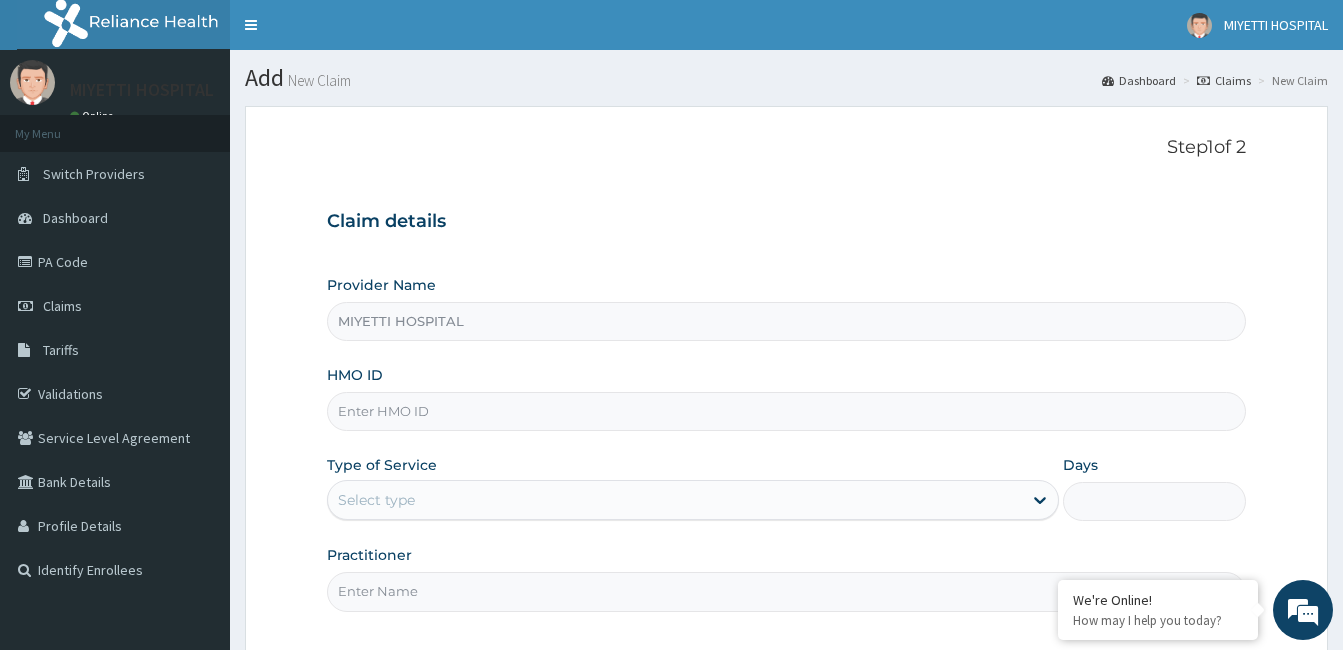 click on "HMO ID" at bounding box center (786, 411) 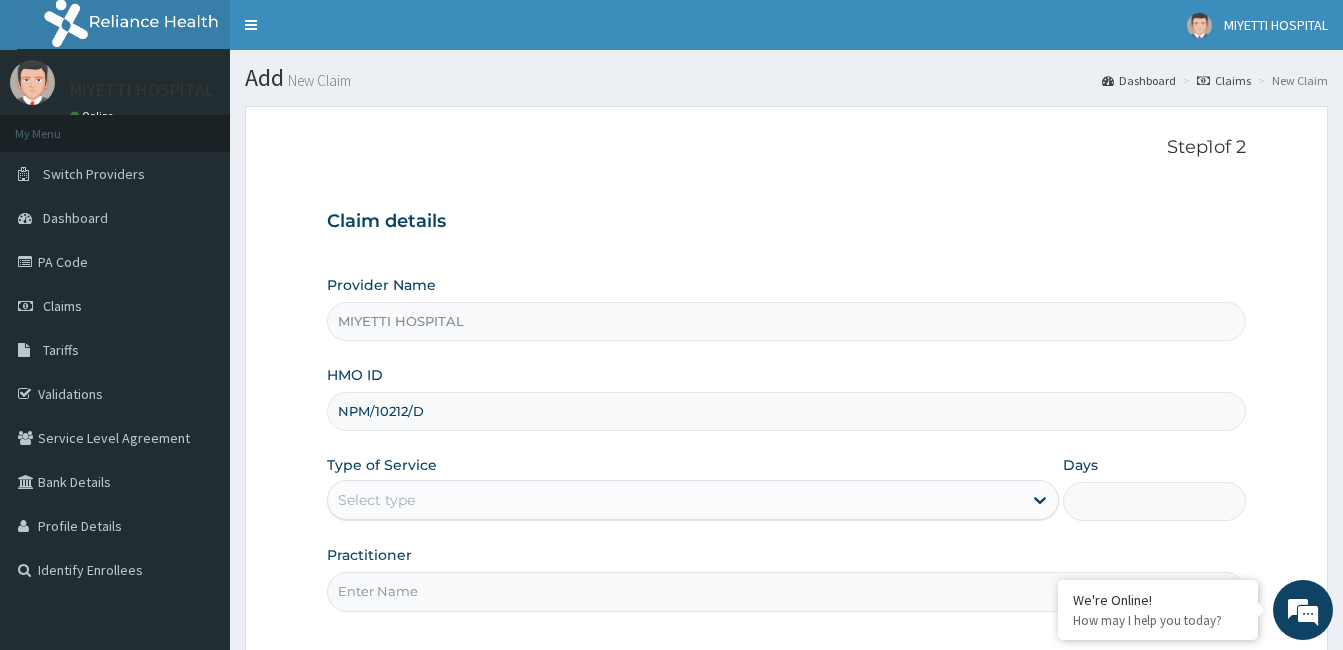 type on "NPM/10212/D" 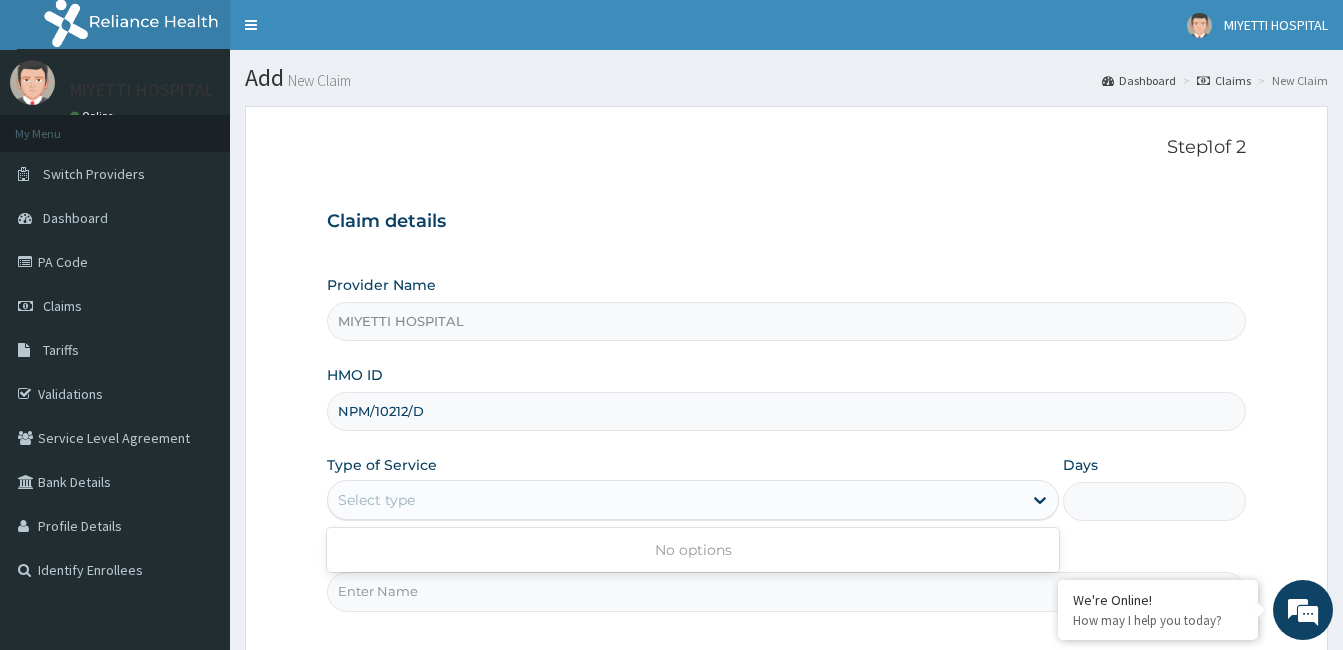 click on "Select type" at bounding box center (675, 500) 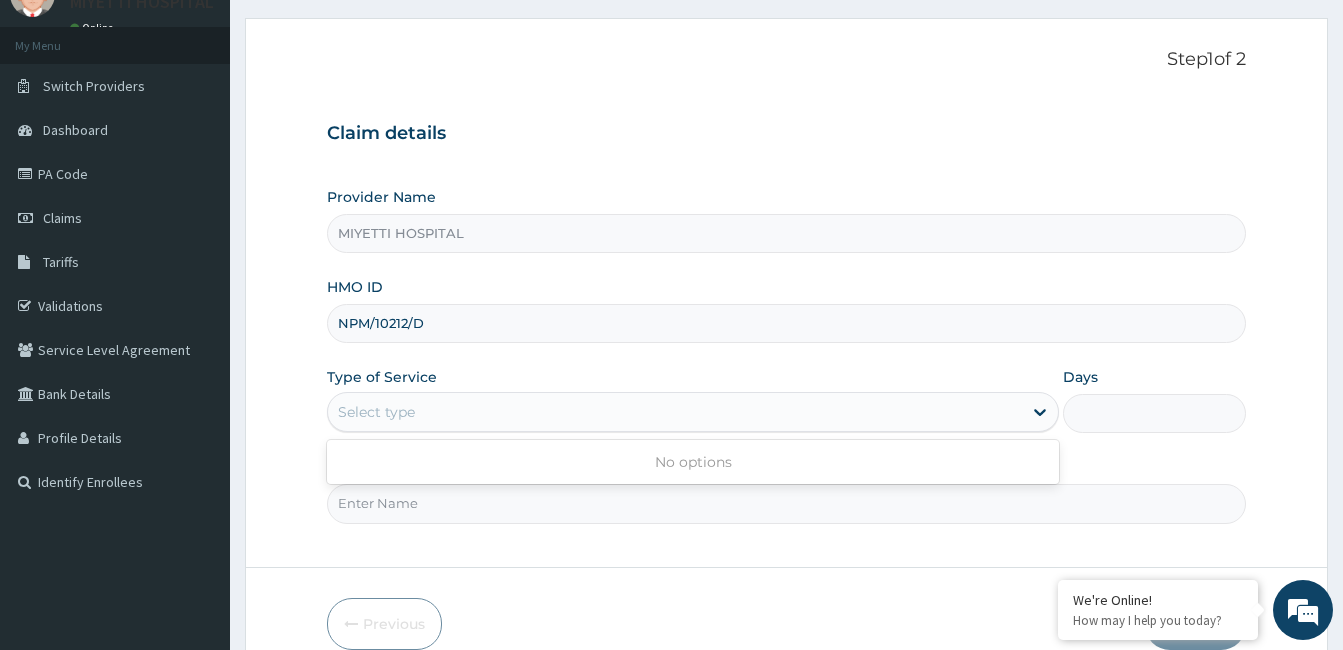 scroll, scrollTop: 166, scrollLeft: 0, axis: vertical 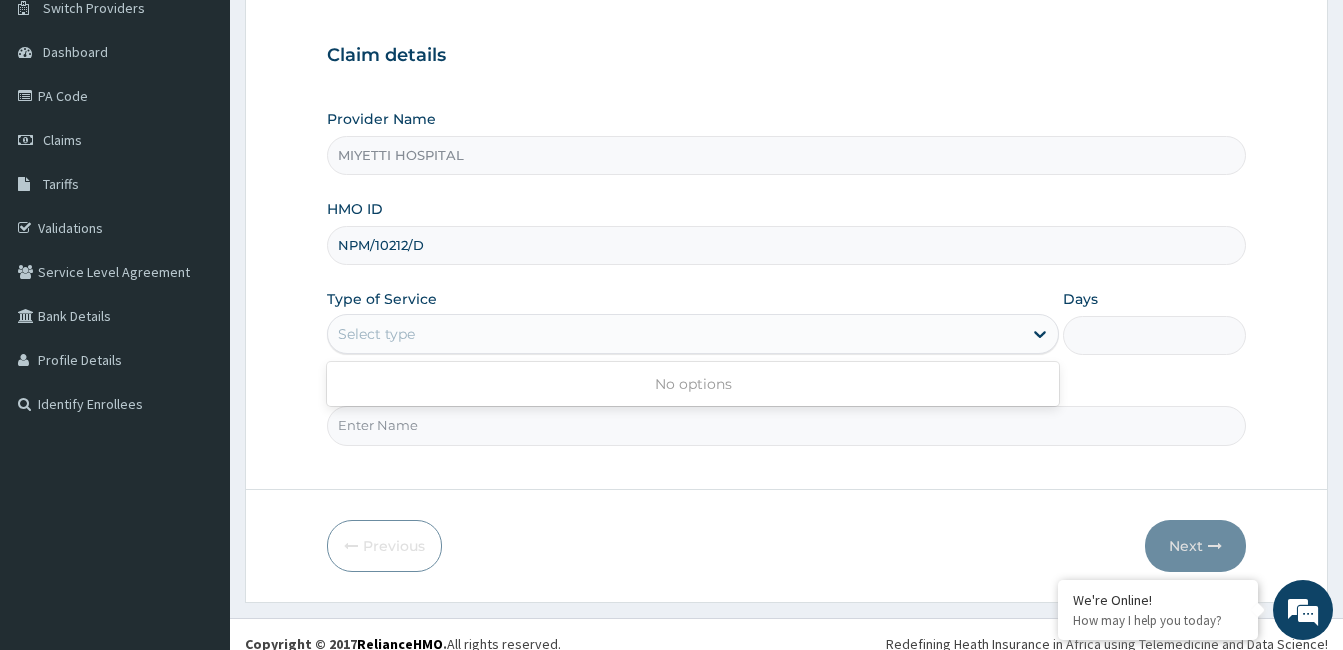 click on "Practitioner" at bounding box center [786, 412] 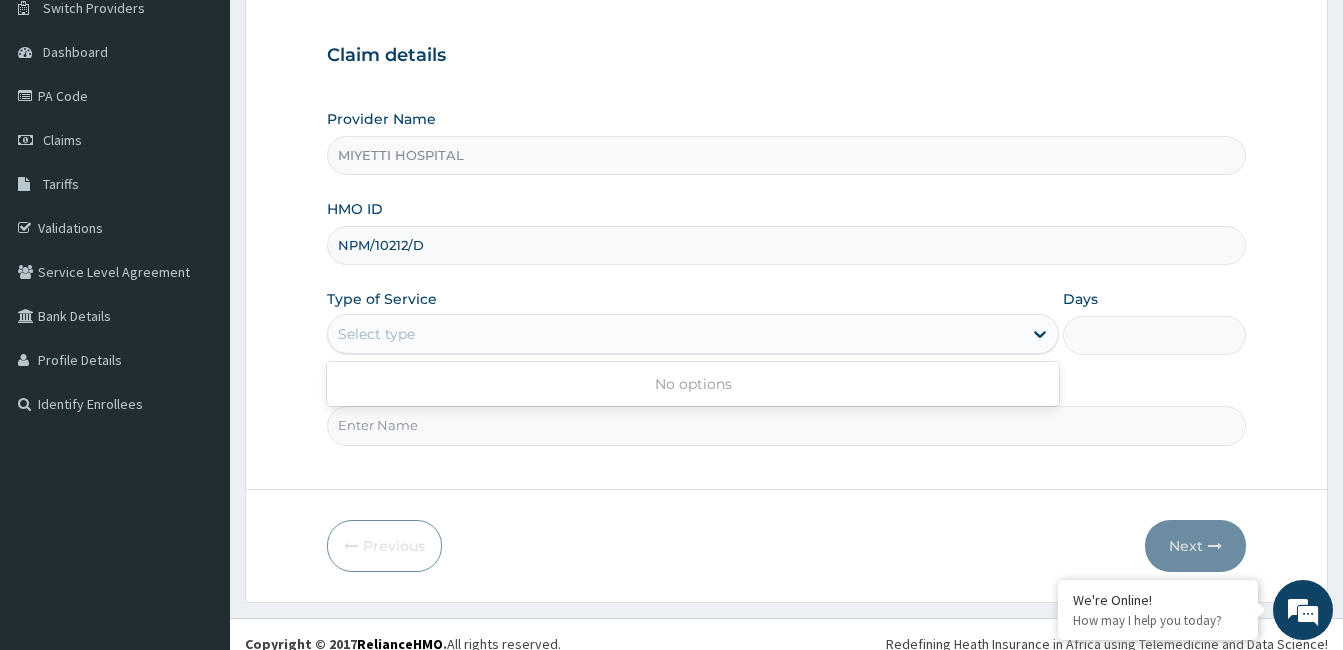 click on "Select type" at bounding box center (675, 334) 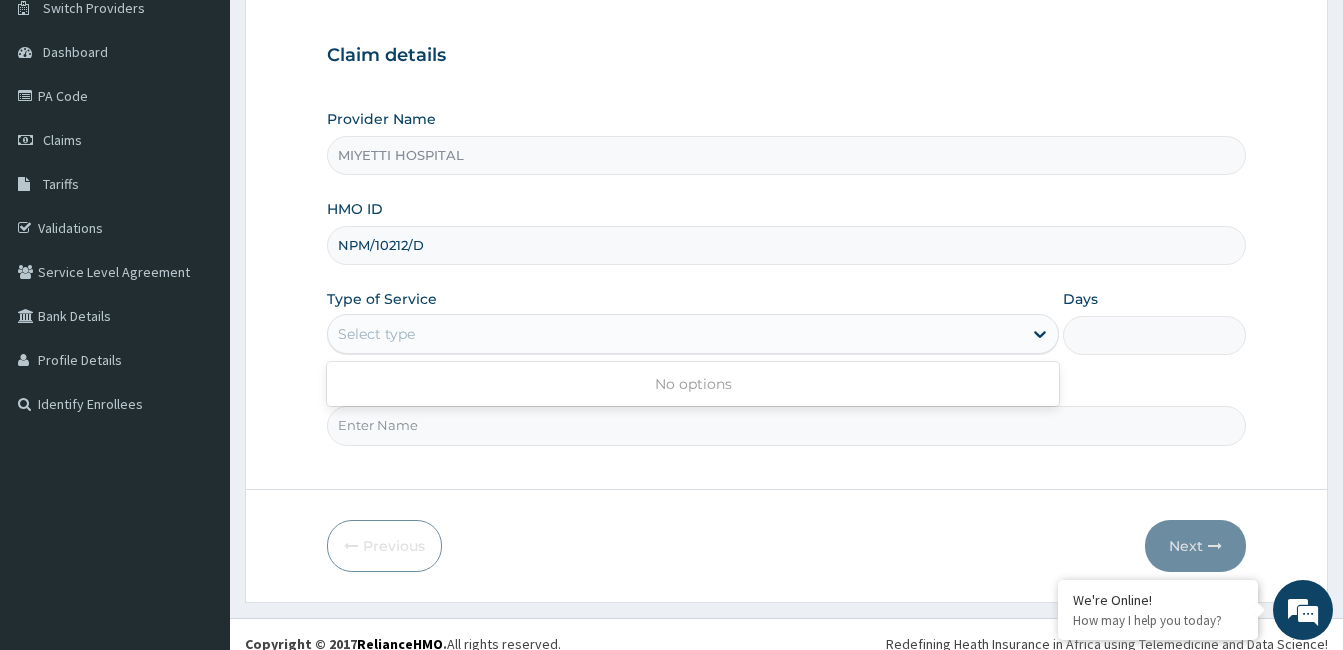 click on "Select type" at bounding box center [675, 334] 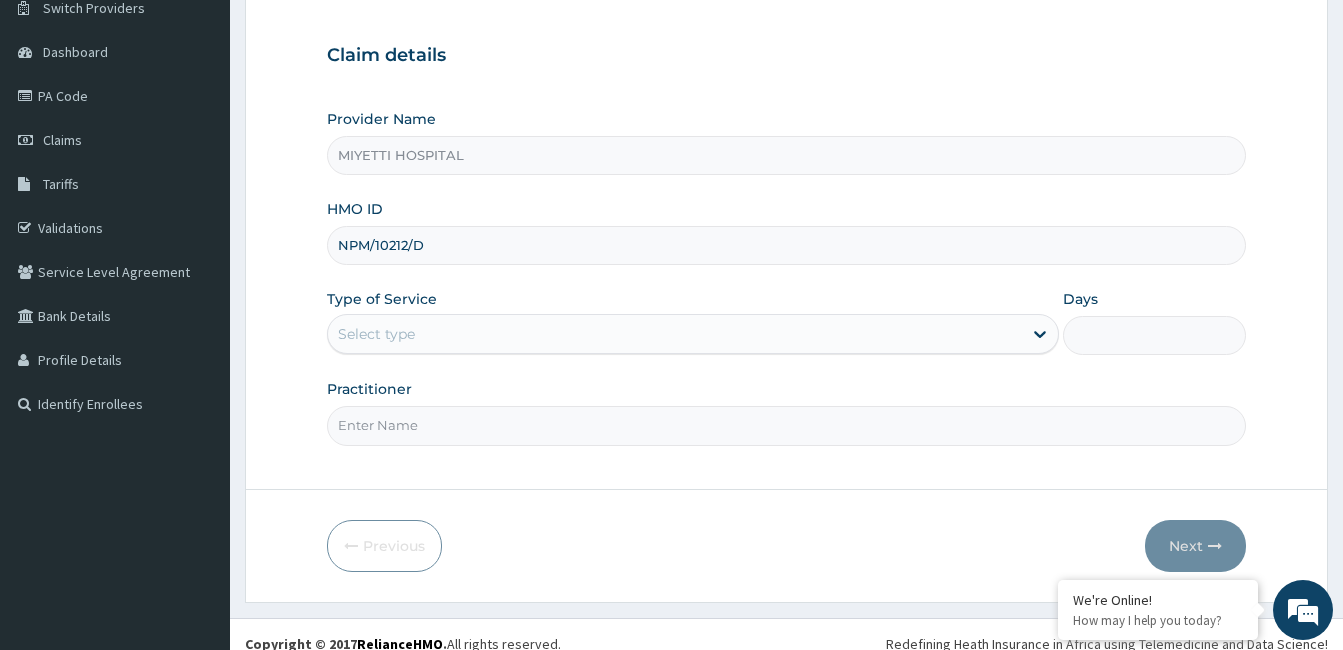 scroll, scrollTop: 0, scrollLeft: 0, axis: both 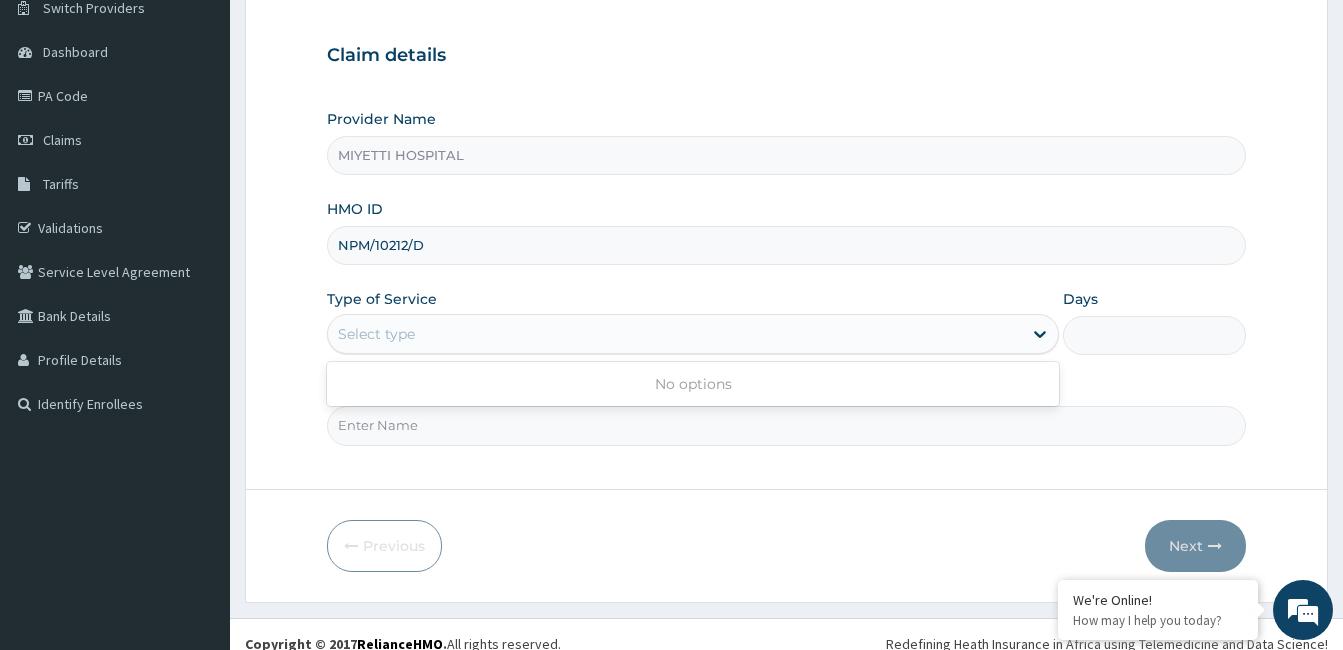 click on "Select type" at bounding box center (675, 334) 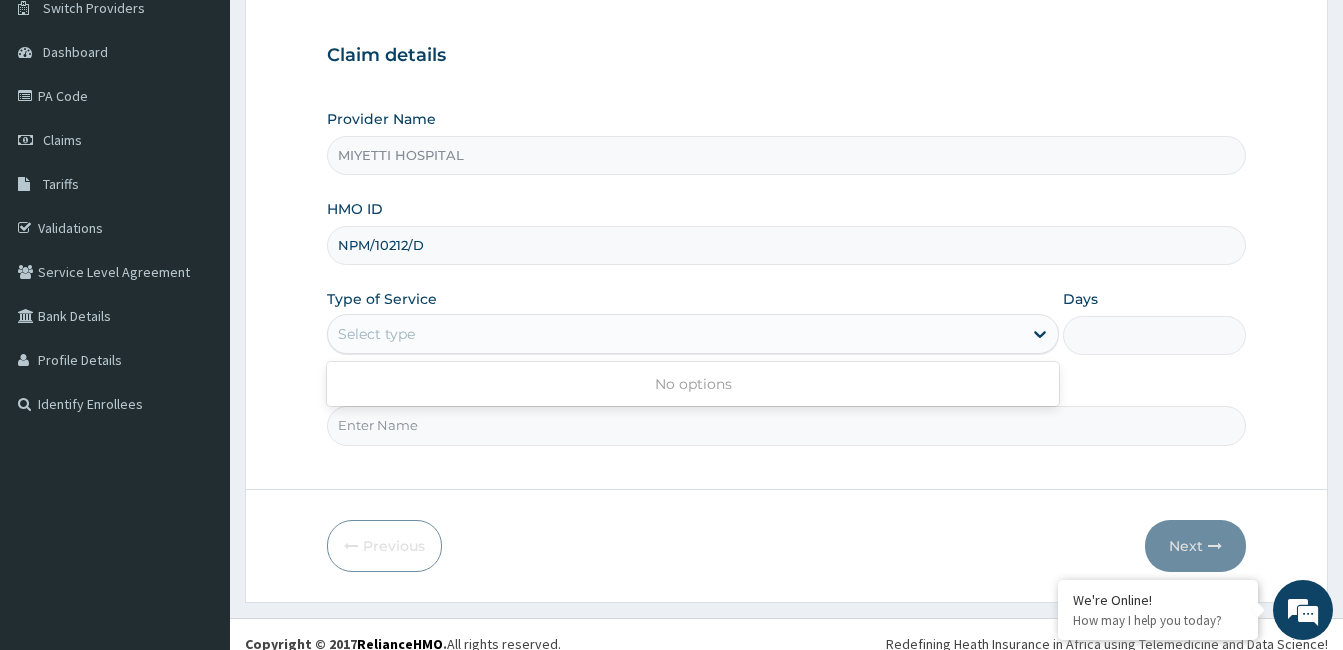 click on "Select type" at bounding box center (675, 334) 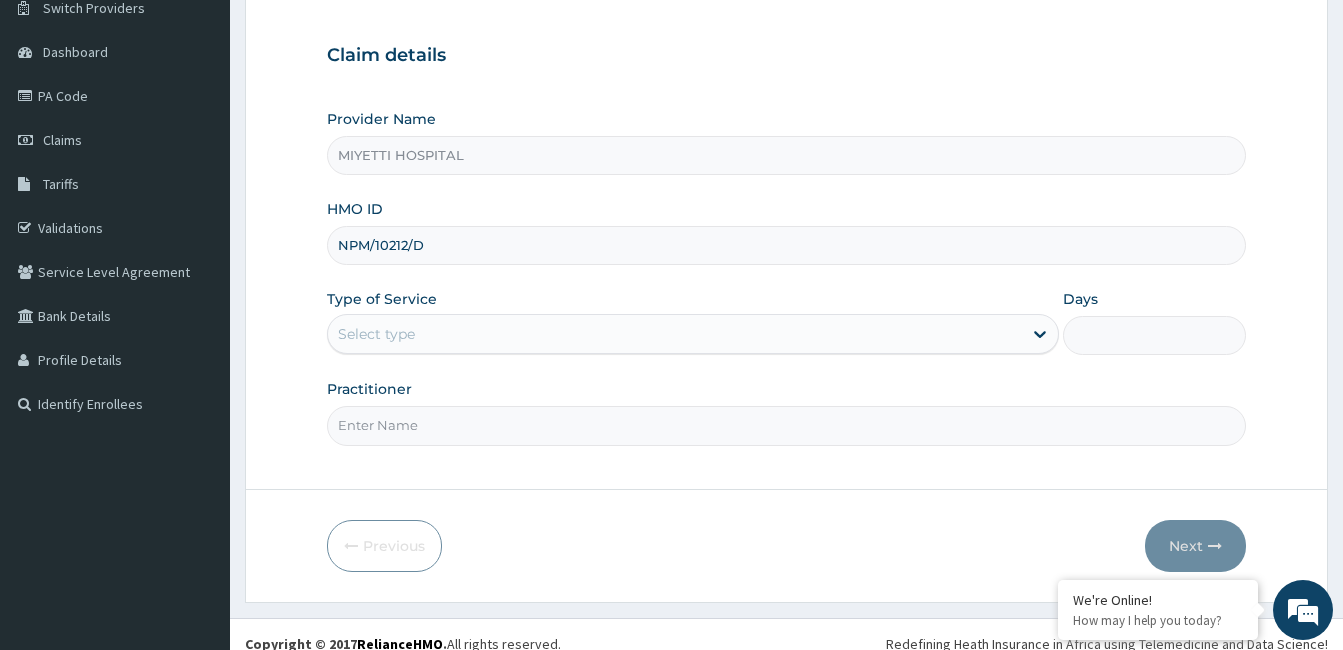 click on "Select type" at bounding box center [675, 334] 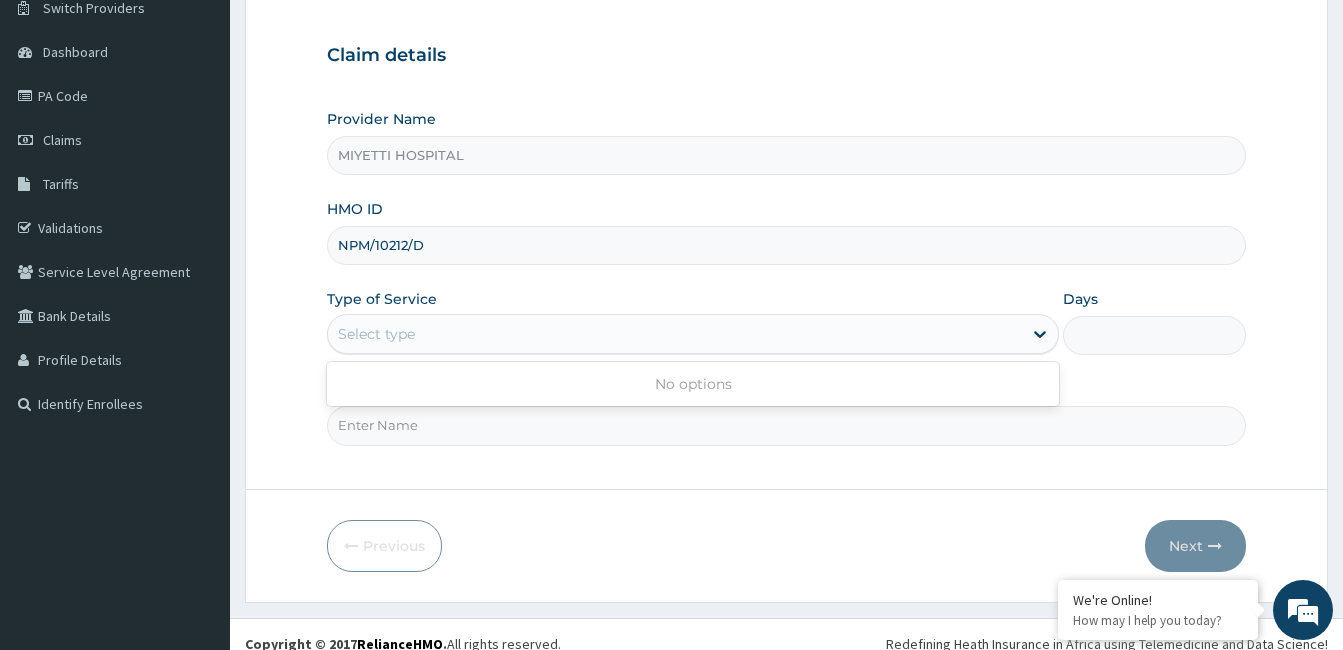click on "Select type" at bounding box center (675, 334) 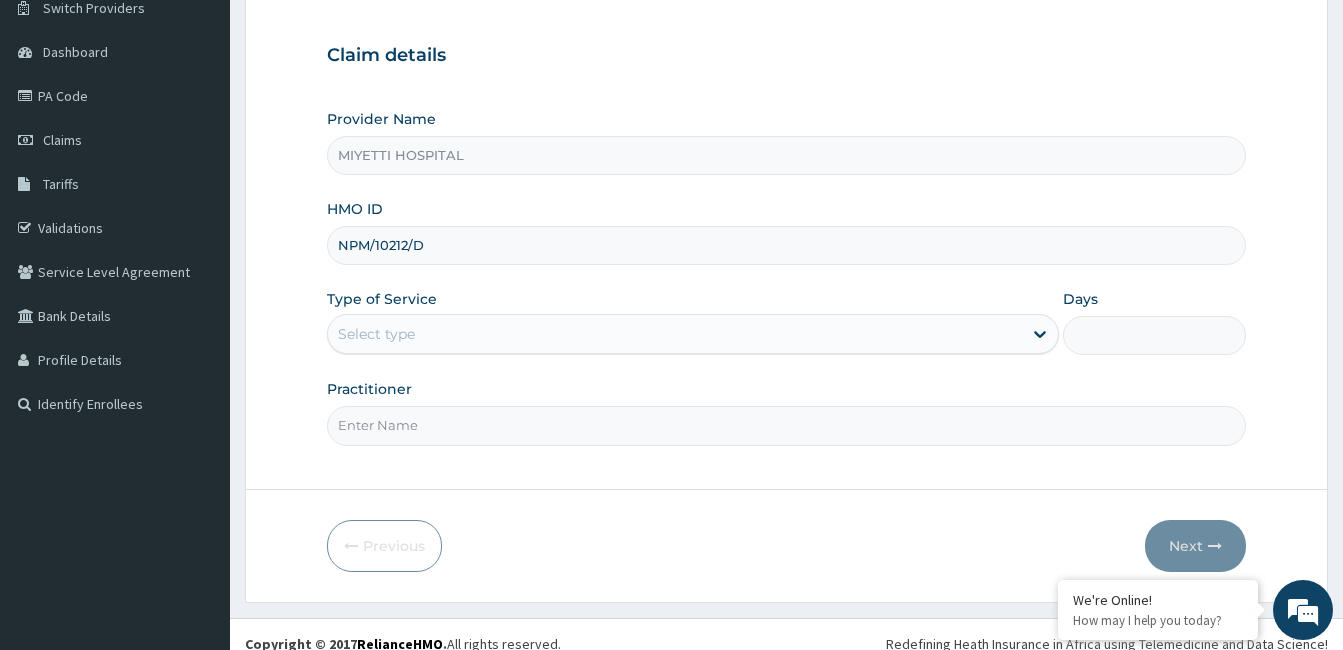 click on "Select type" at bounding box center [675, 334] 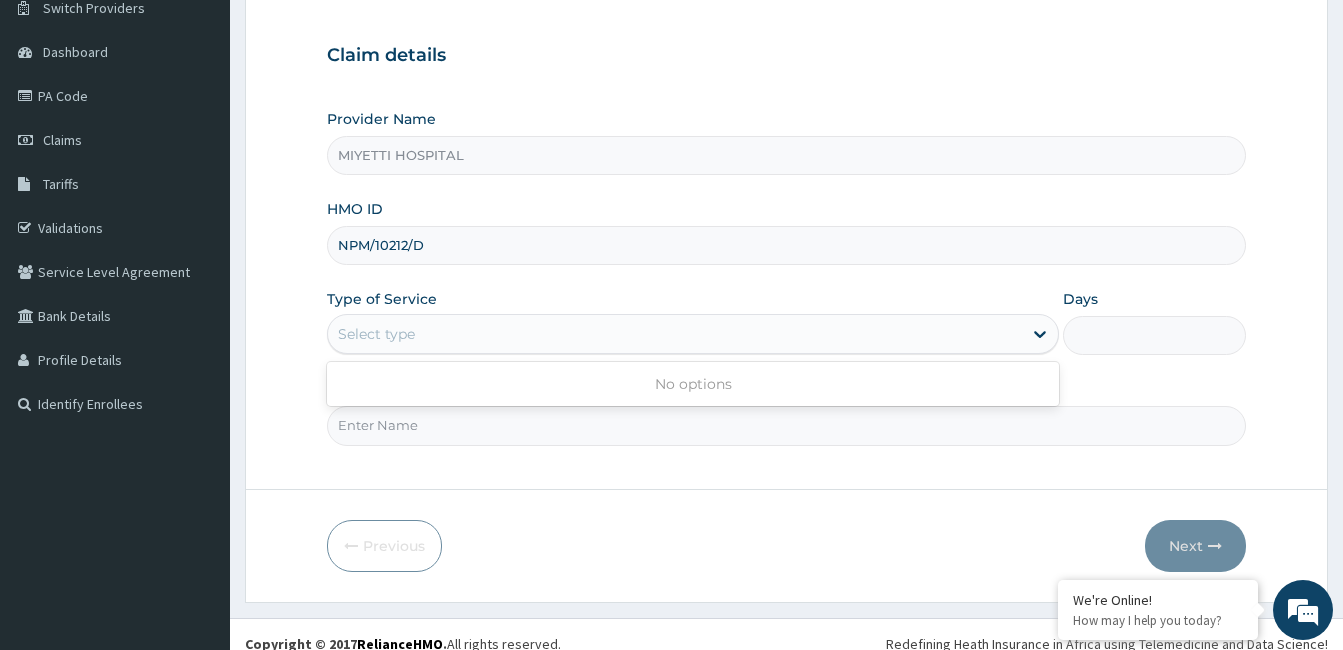 click on "Select type" at bounding box center [675, 334] 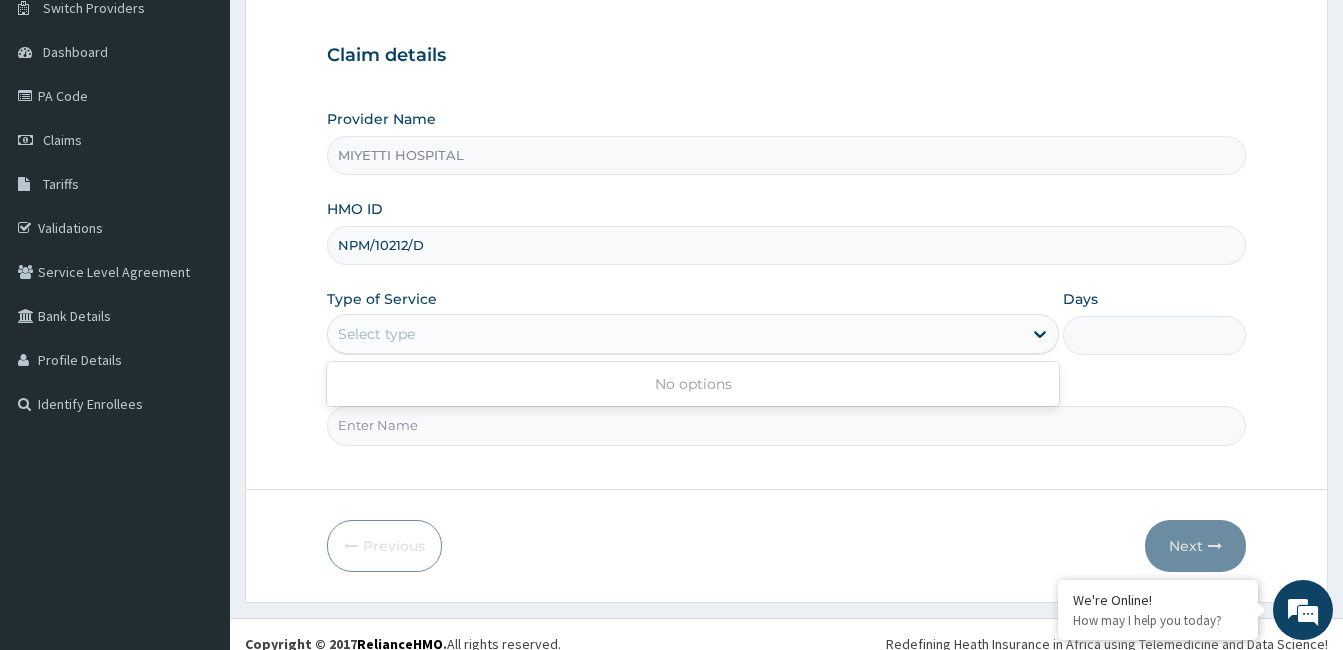 click on "Select type" at bounding box center (675, 334) 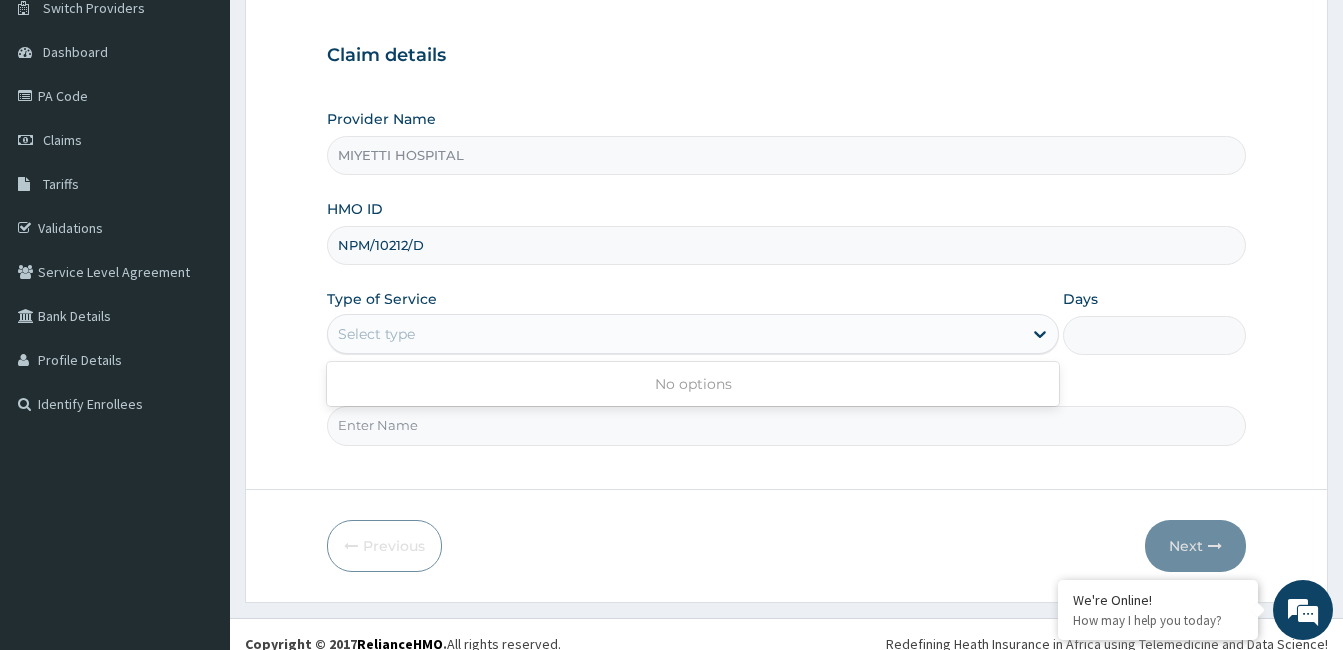 click on "Select type" at bounding box center (675, 334) 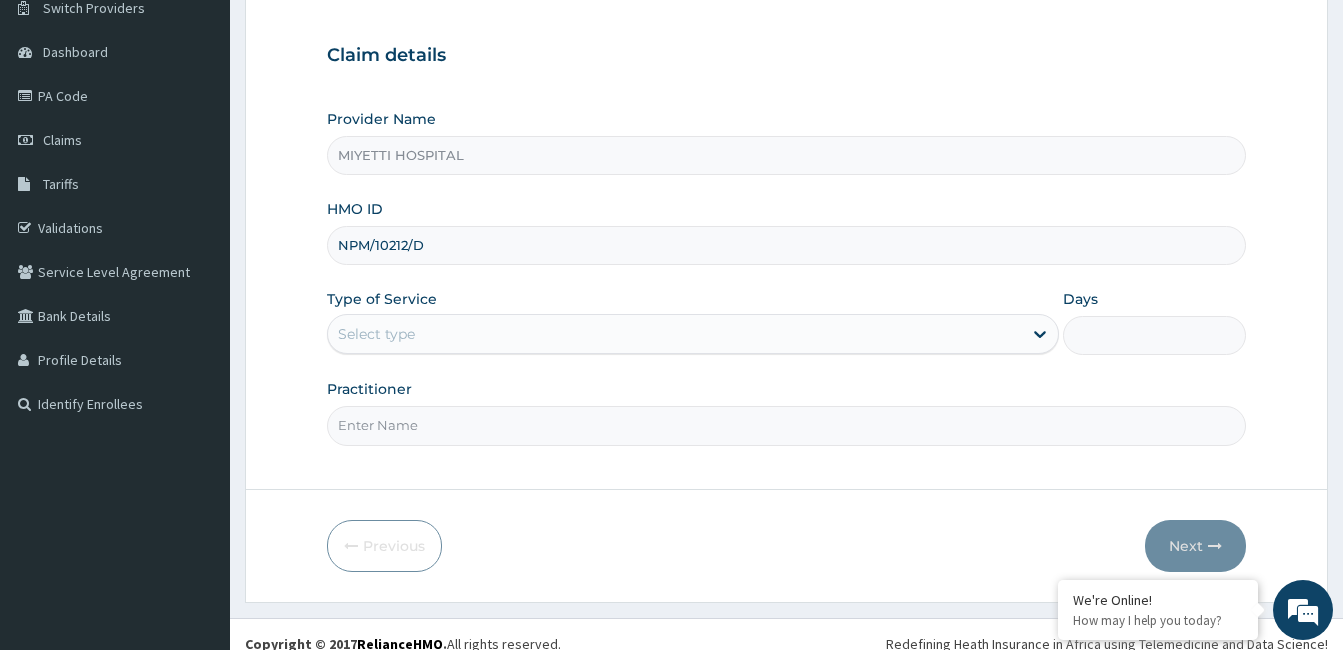click on "Select type" at bounding box center [675, 334] 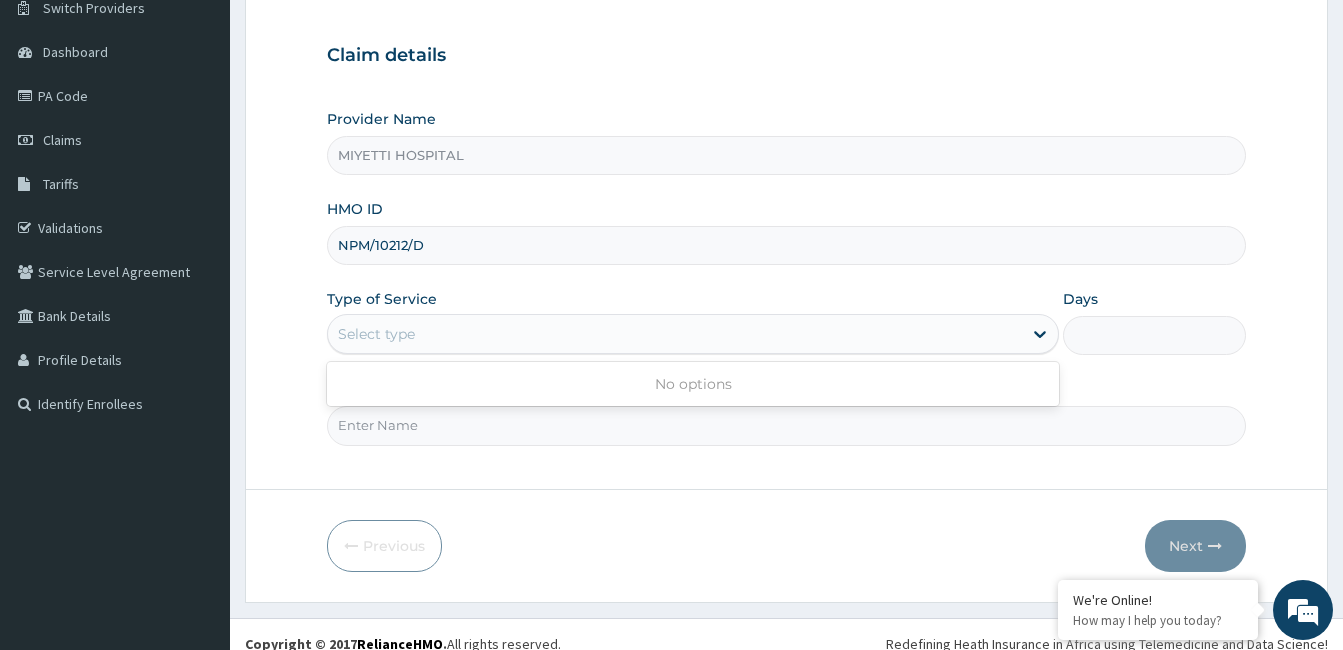 click on "Select type" at bounding box center [675, 334] 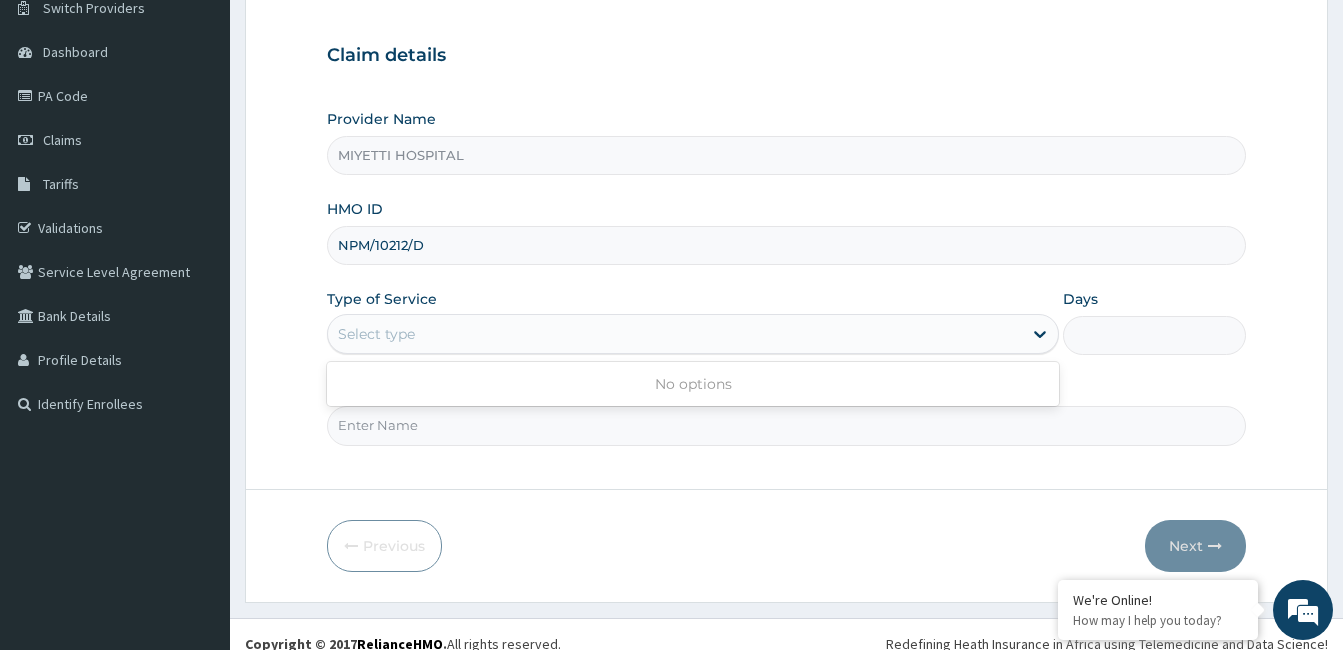click on "Select type" at bounding box center [675, 334] 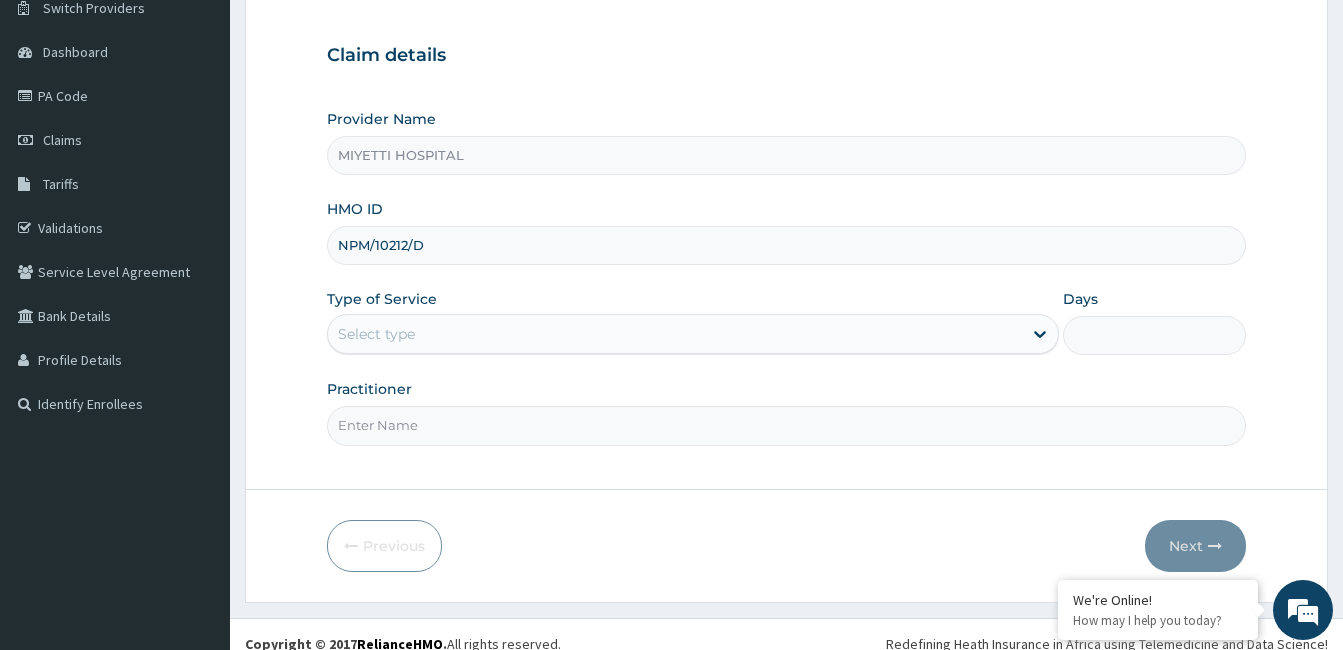 click on "Select type" at bounding box center (675, 334) 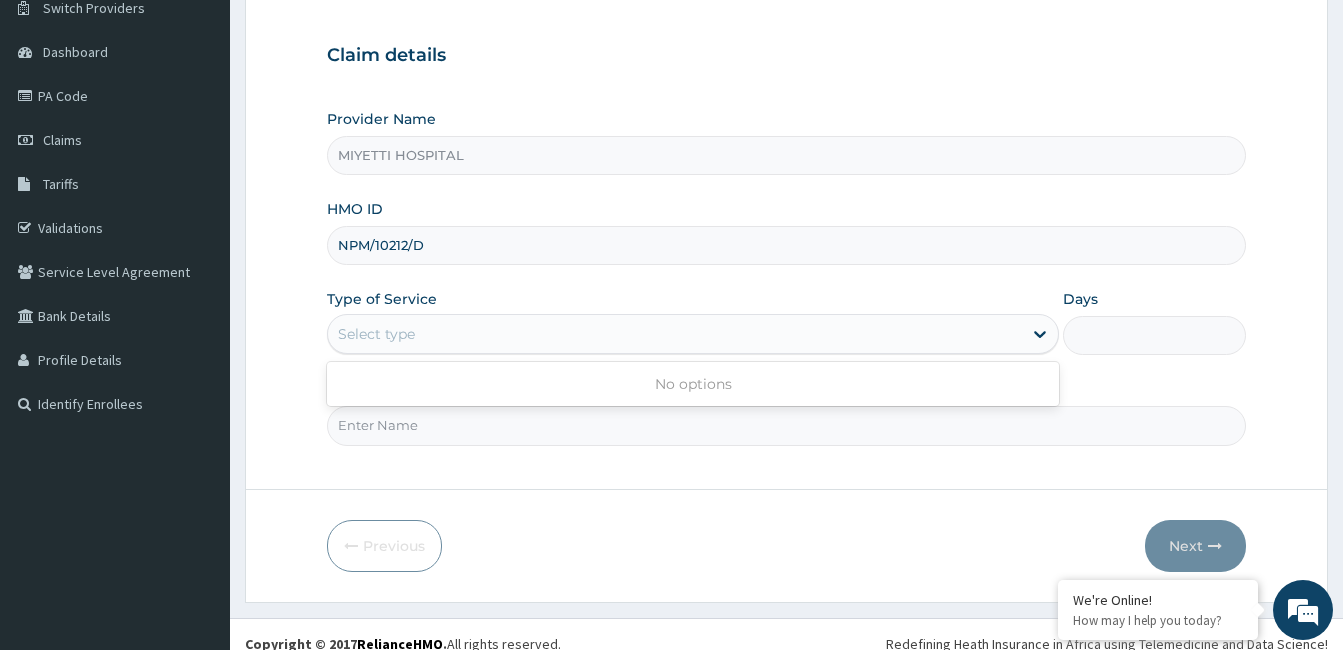 click on "Select type" at bounding box center (675, 334) 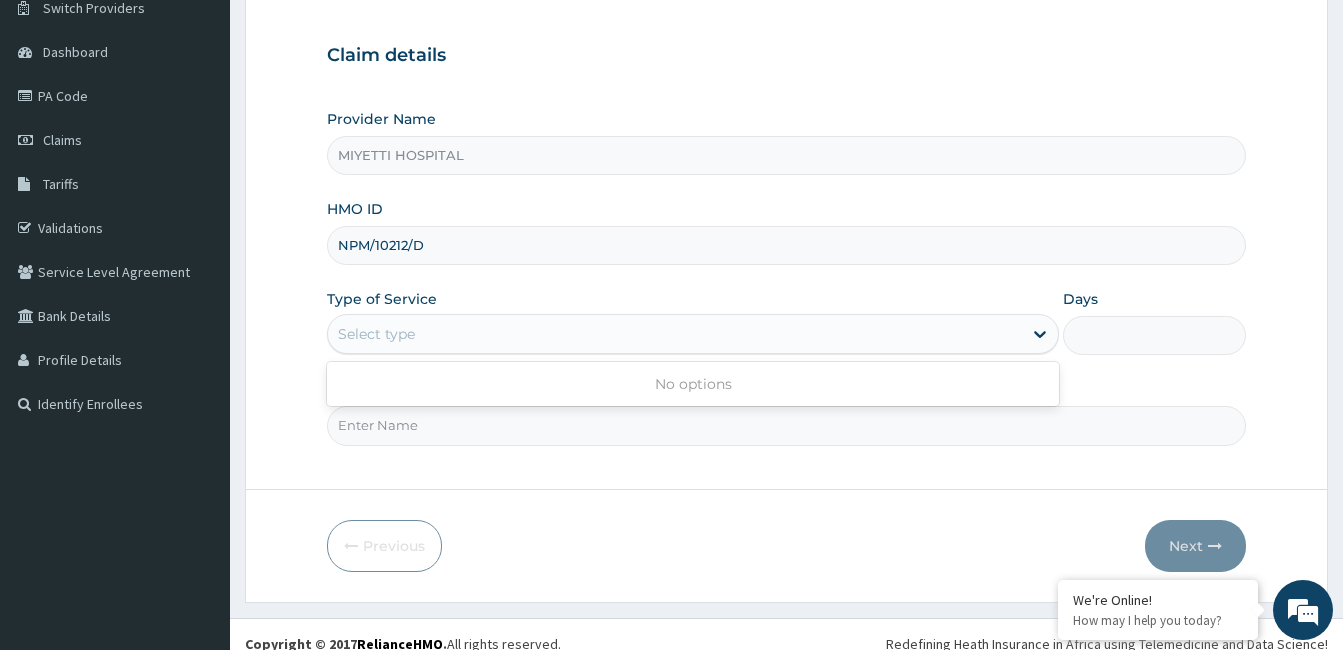 click on "Select type" at bounding box center (675, 334) 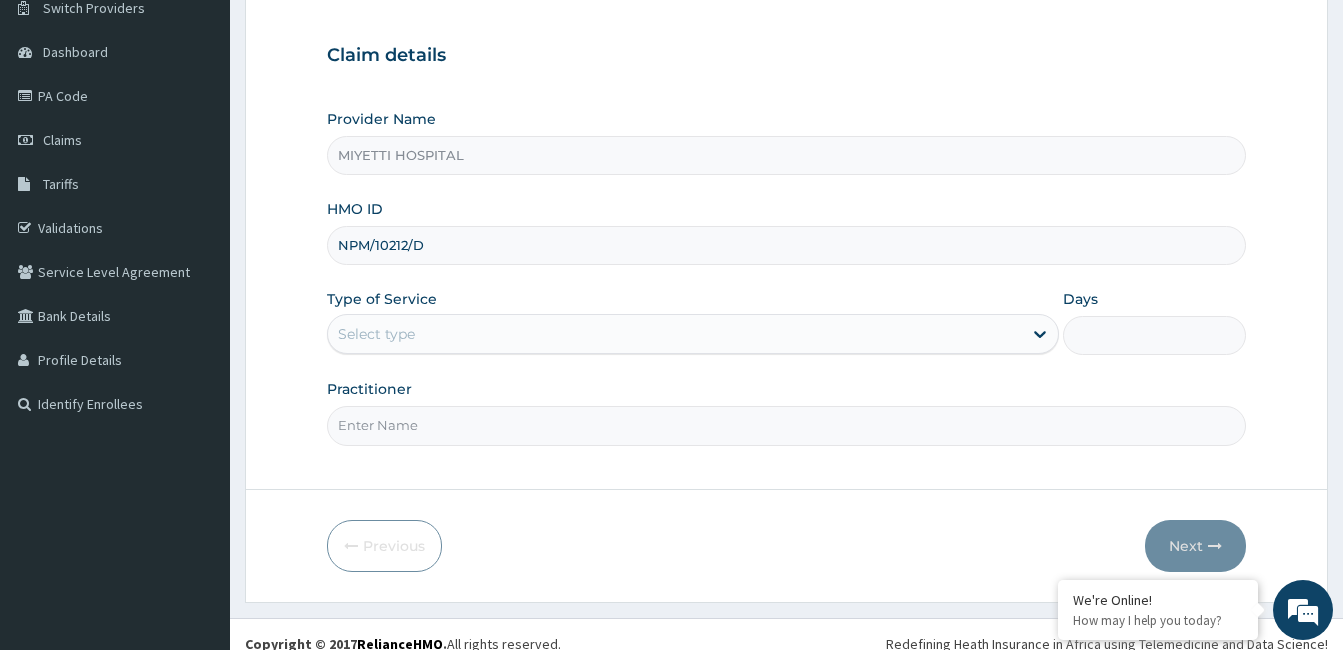 click on "Select type" at bounding box center (675, 334) 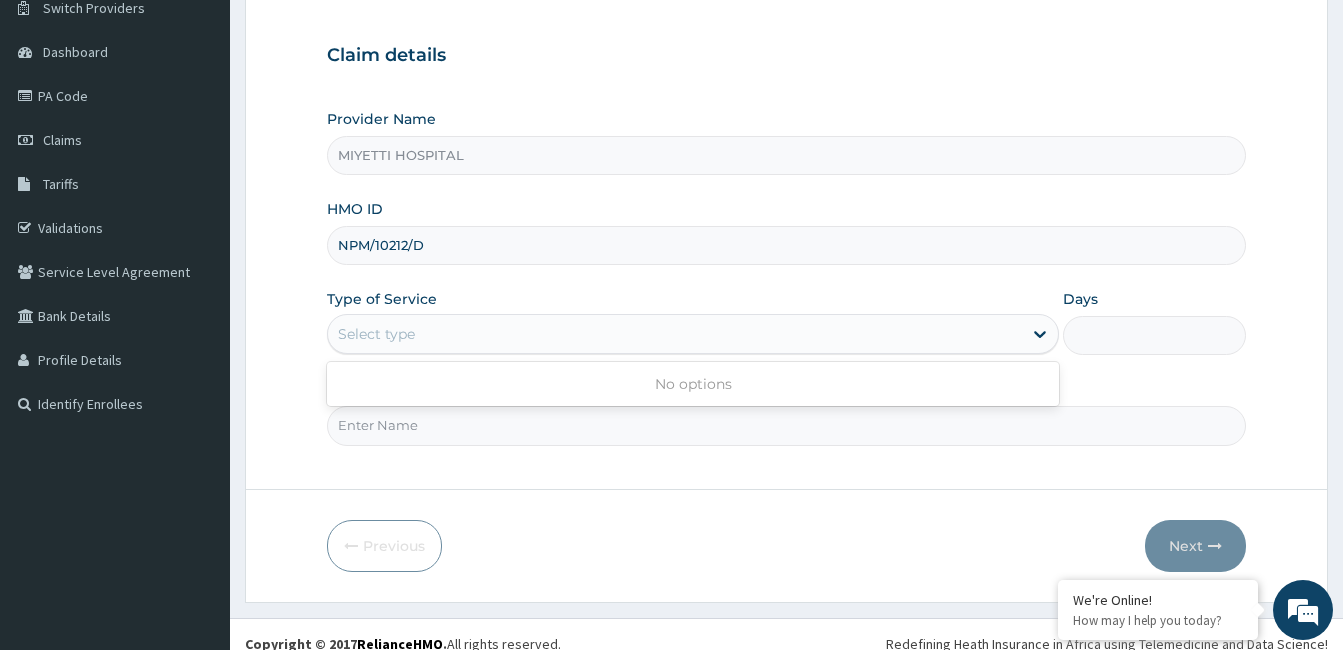 click on "Select type" at bounding box center [675, 334] 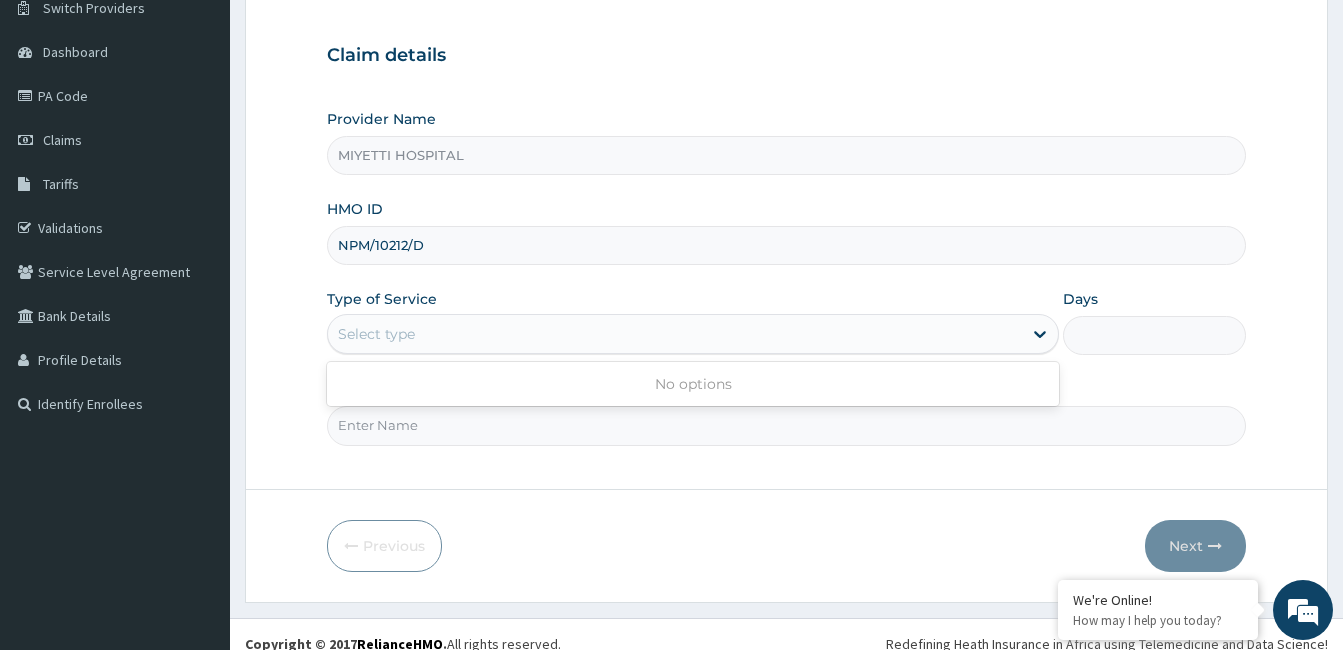 click on "Select type" at bounding box center (675, 334) 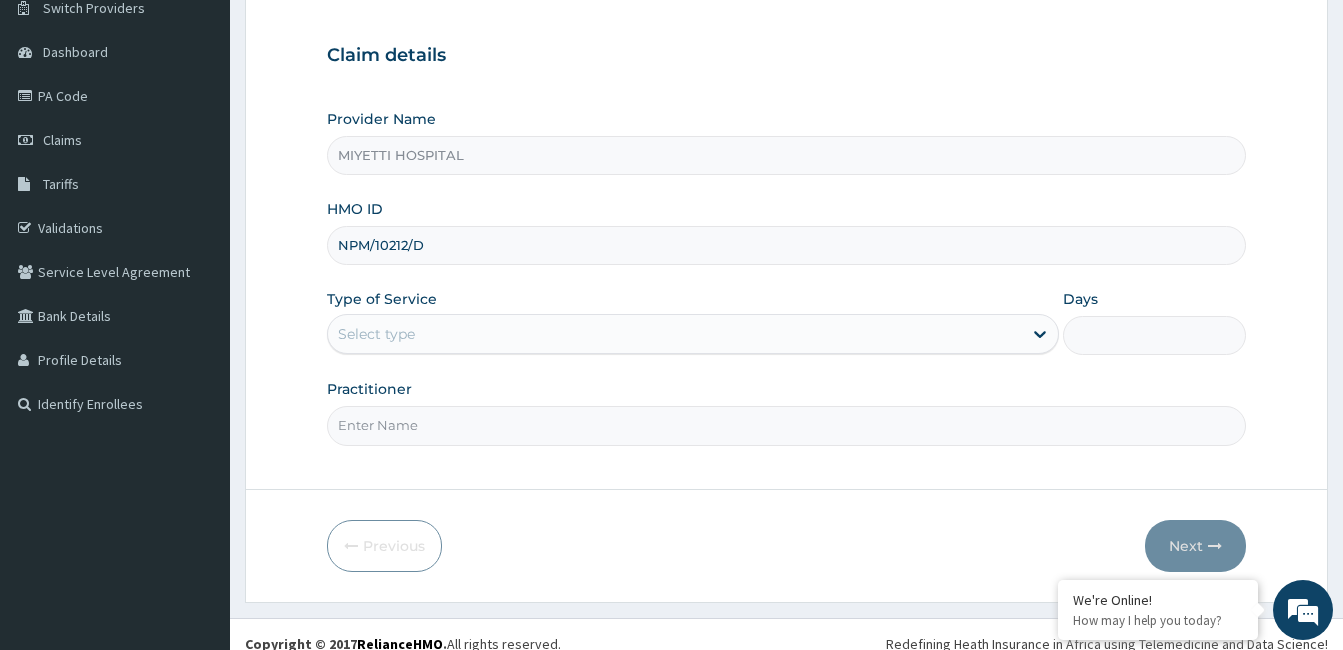 click on "Select type" at bounding box center (675, 334) 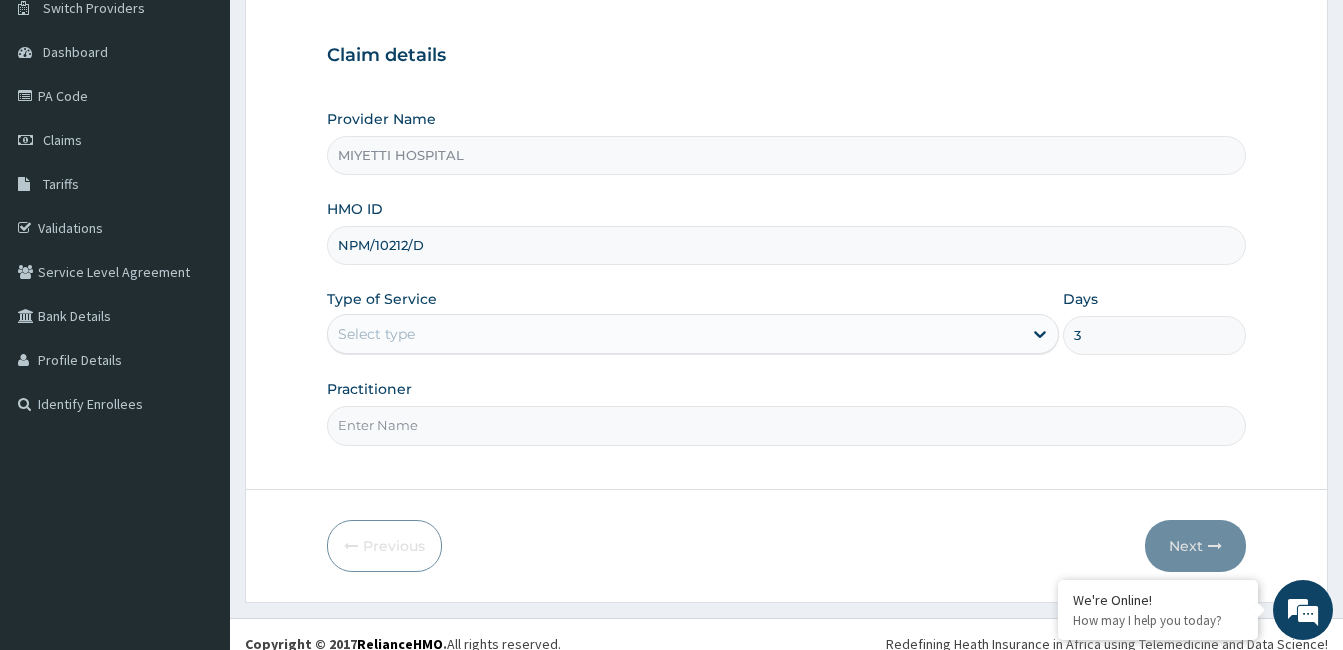 type 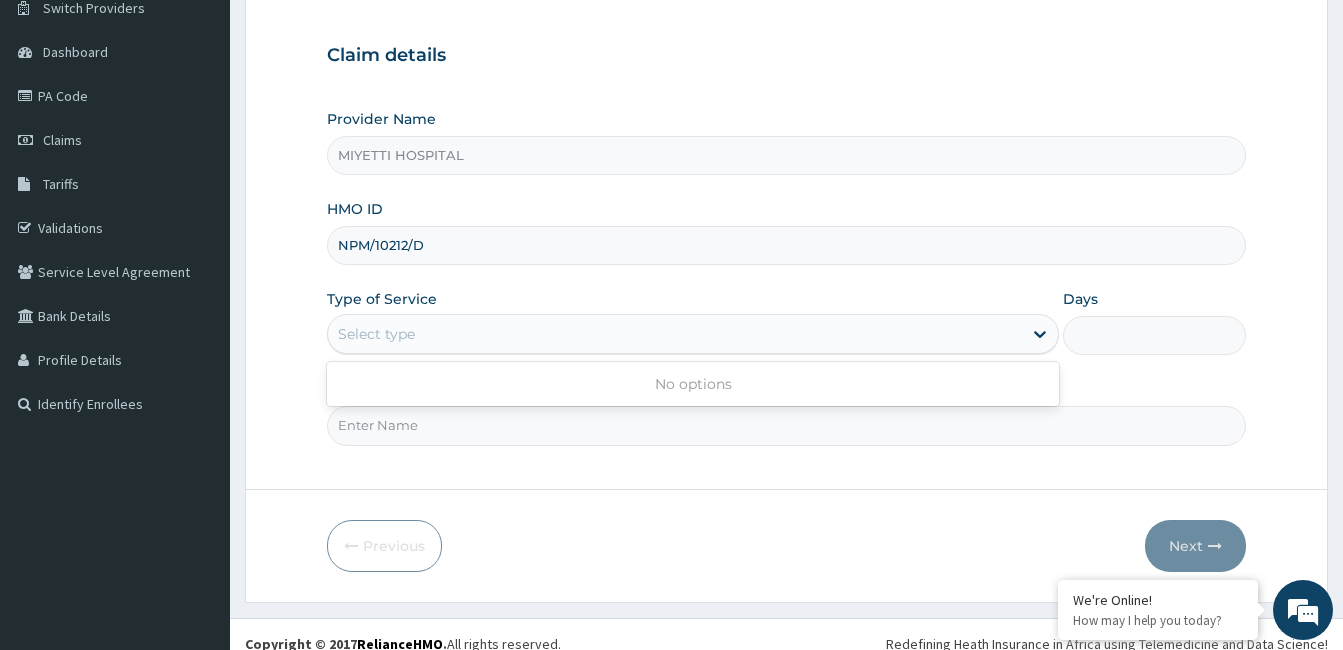 click on "Select type" at bounding box center (675, 334) 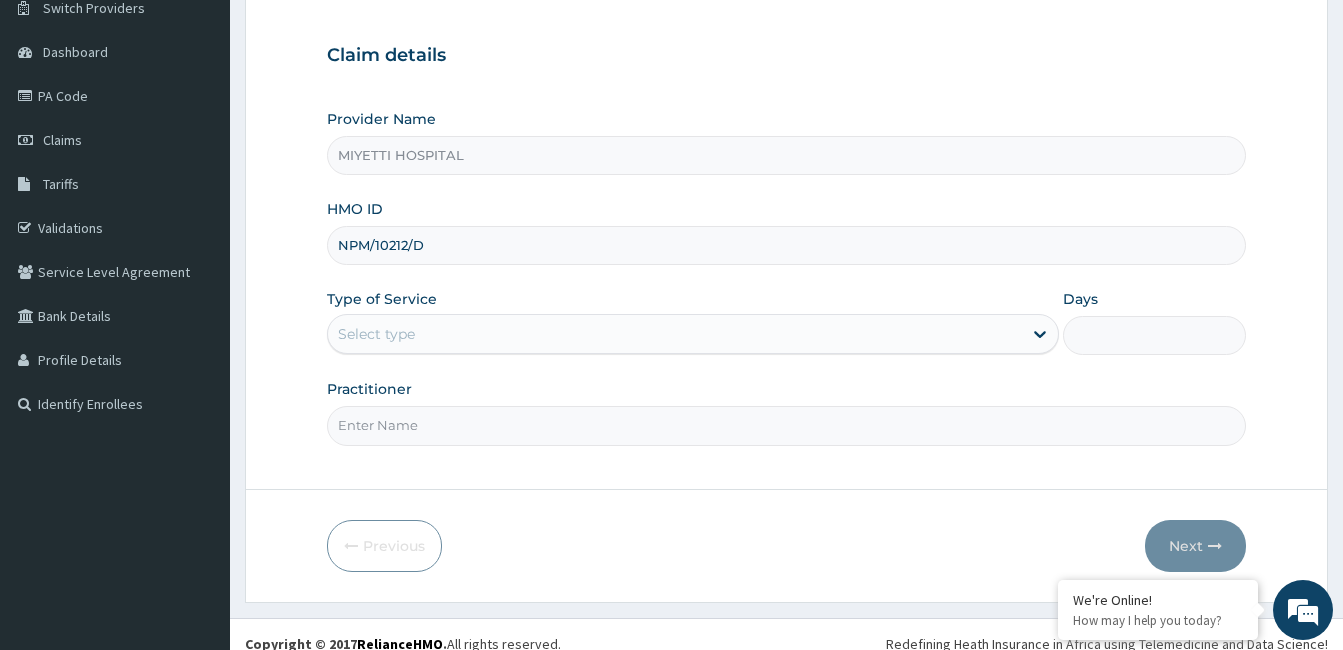 click on "Select type" at bounding box center (675, 334) 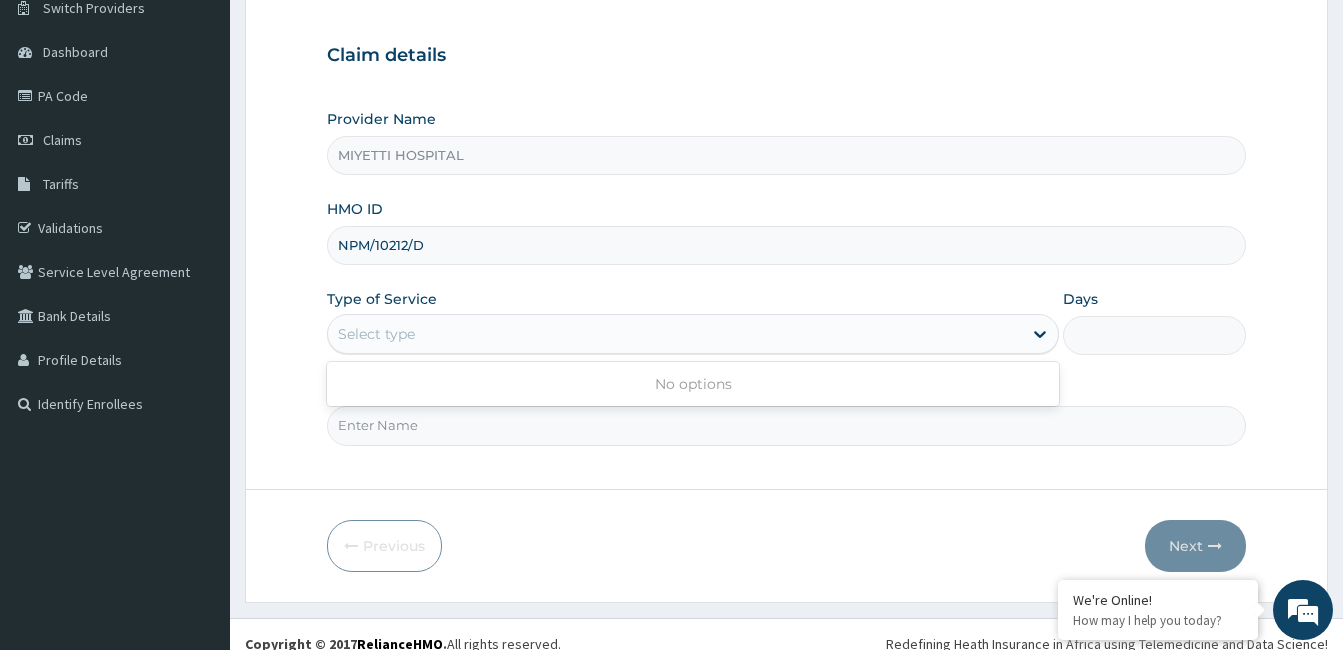 click on "Select type" at bounding box center [675, 334] 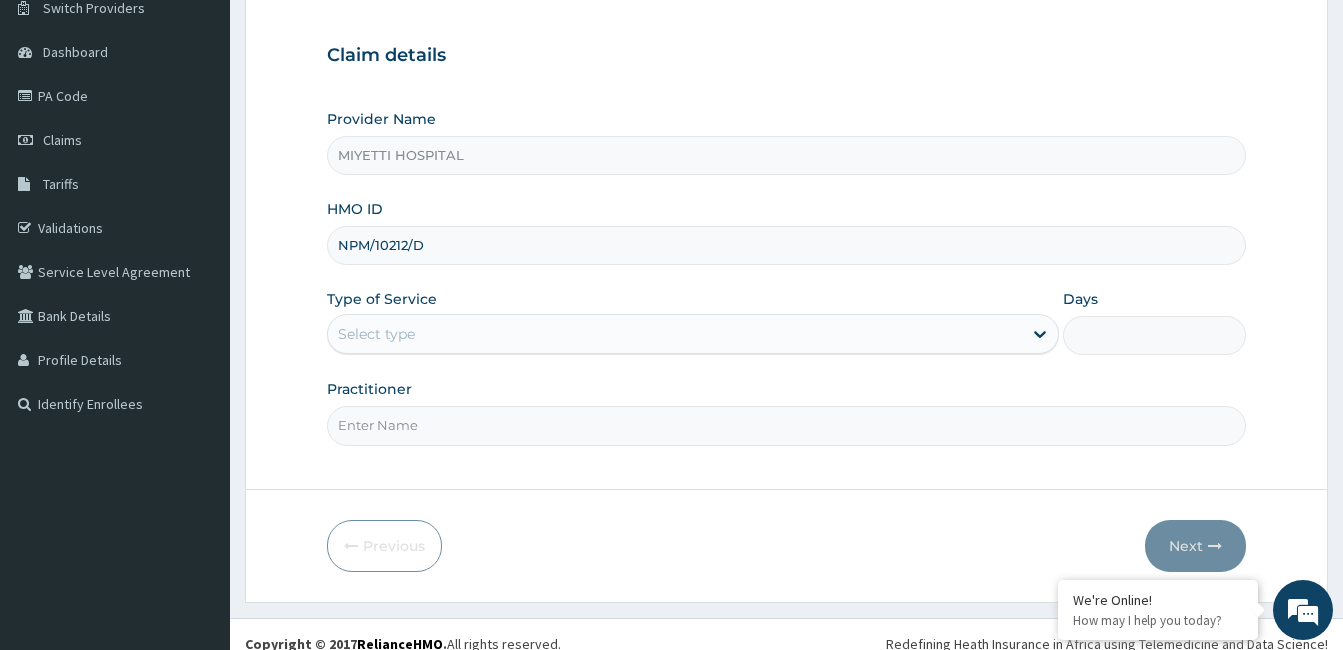 click on "Select type" at bounding box center [675, 334] 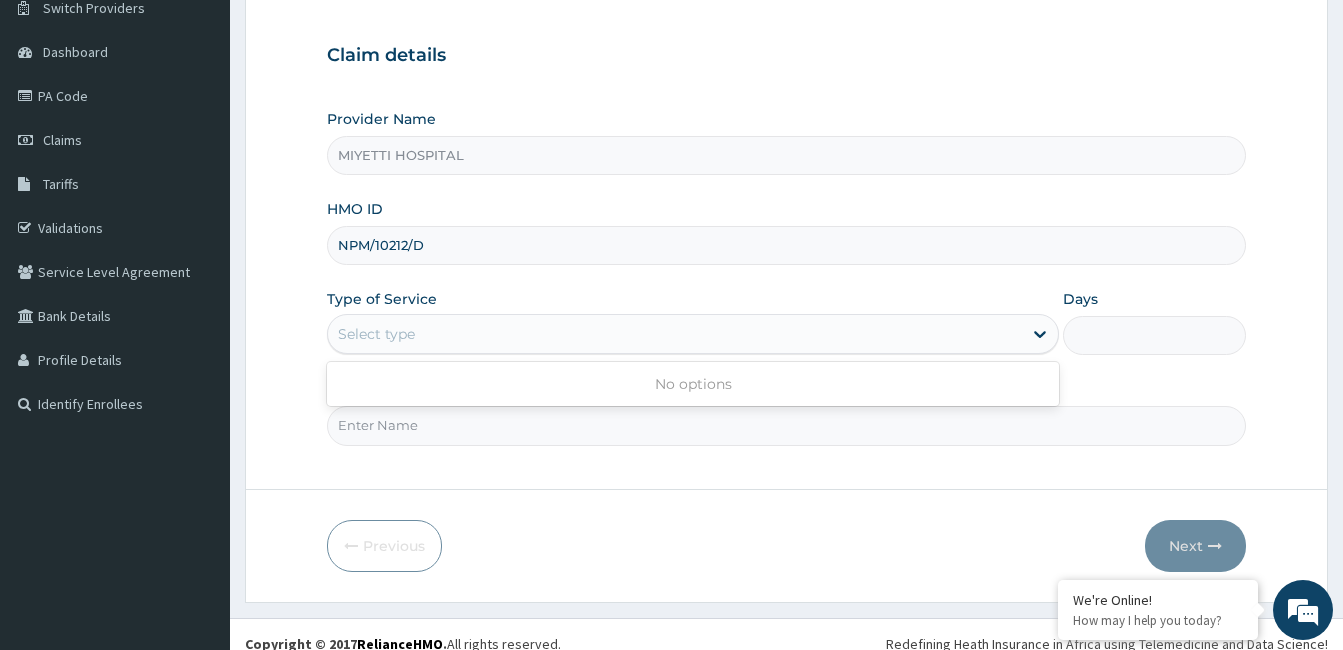 click on "Select type" at bounding box center (675, 334) 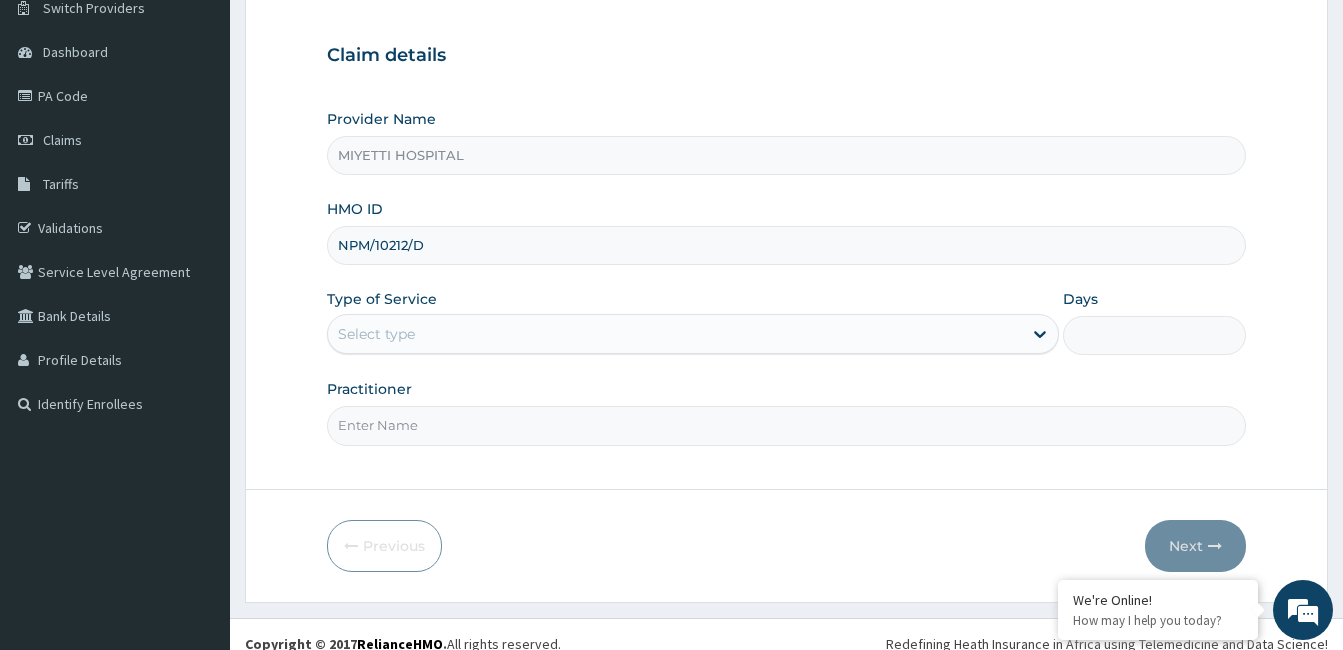 click on "Select type" at bounding box center (675, 334) 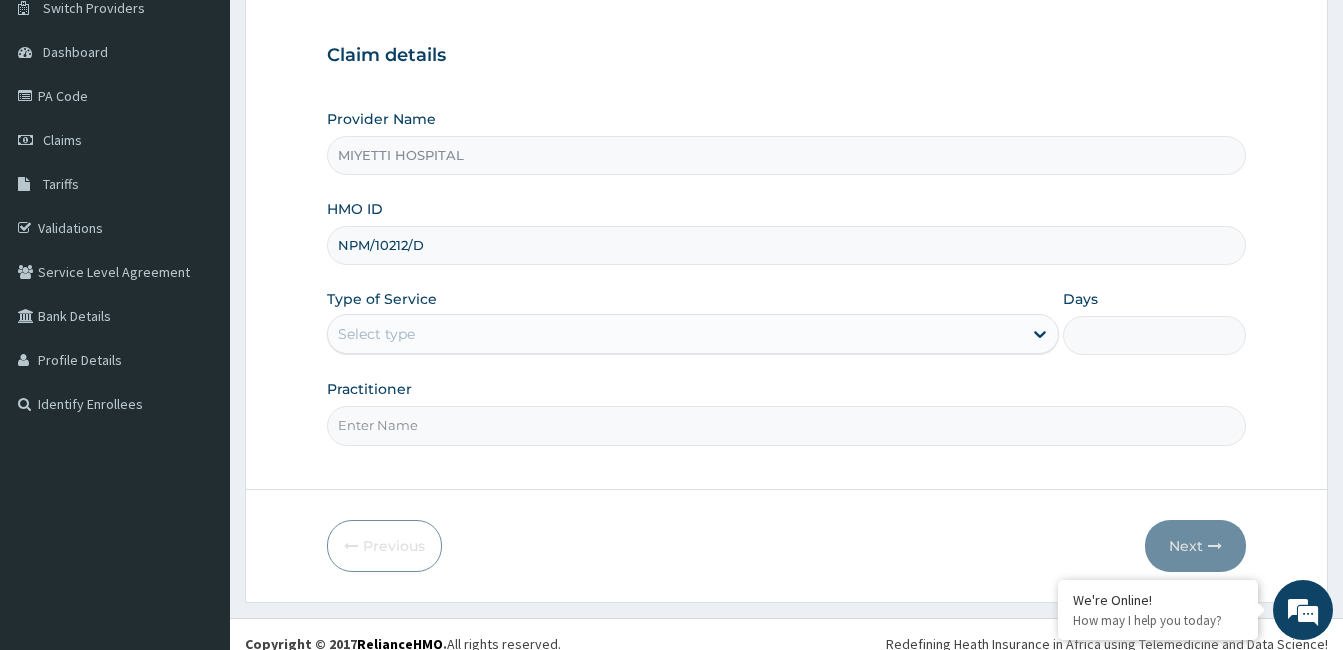 click on "Practitioner" at bounding box center (786, 425) 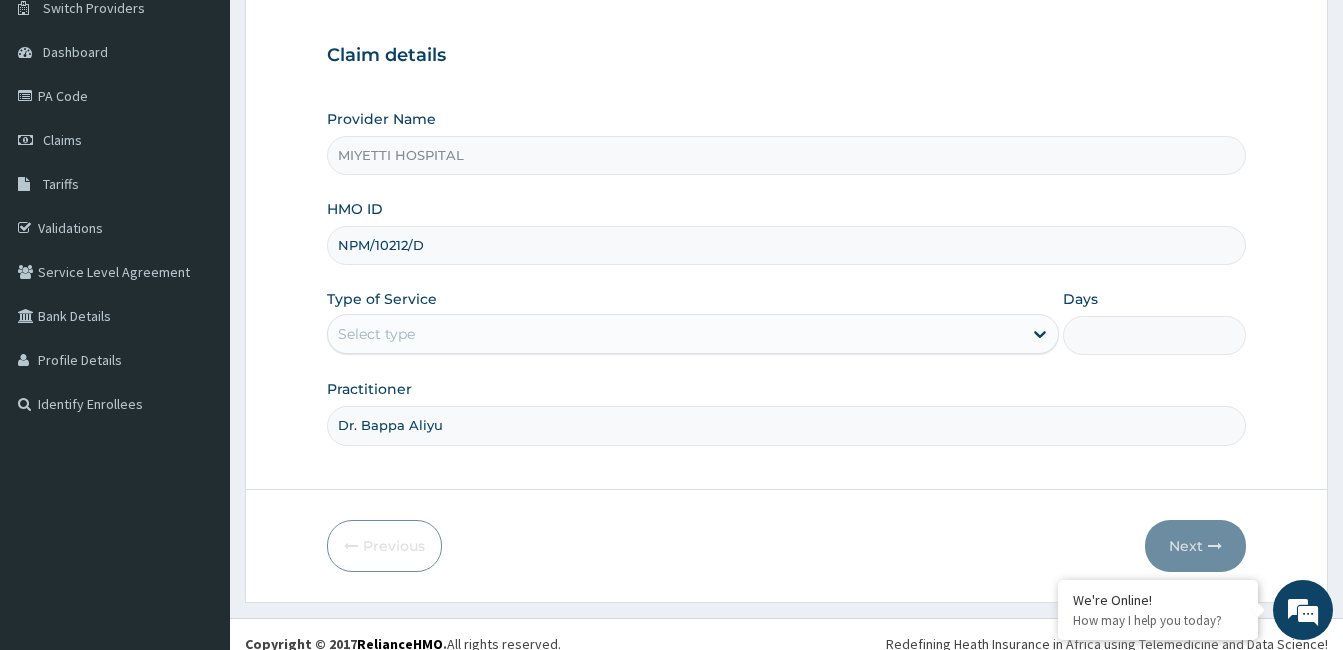 click on "Select type" at bounding box center [675, 334] 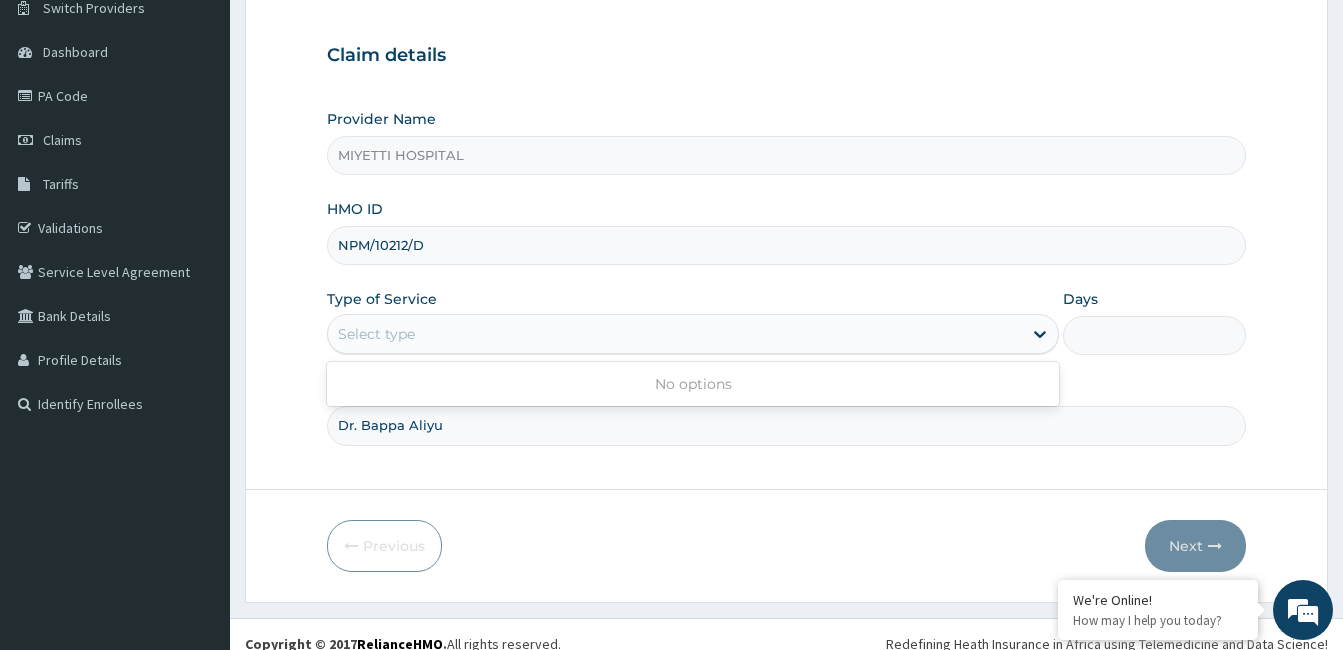 click on "Select type" at bounding box center (675, 334) 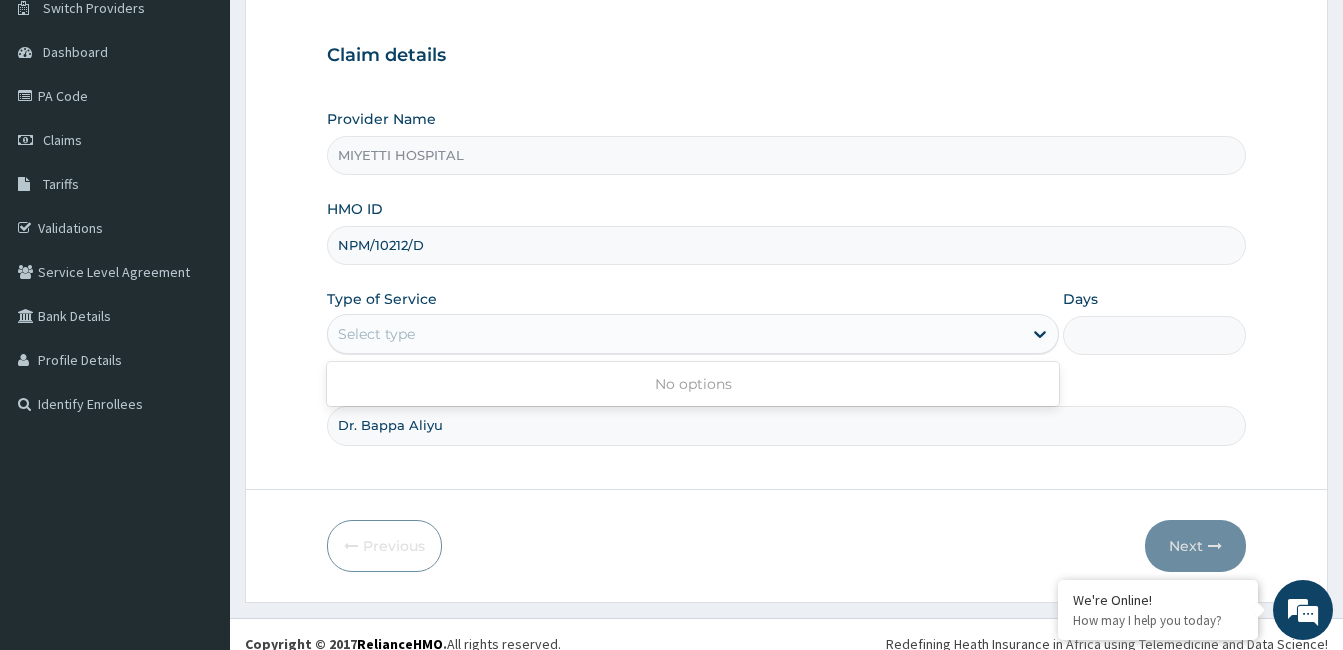 click on "Select type" at bounding box center [675, 334] 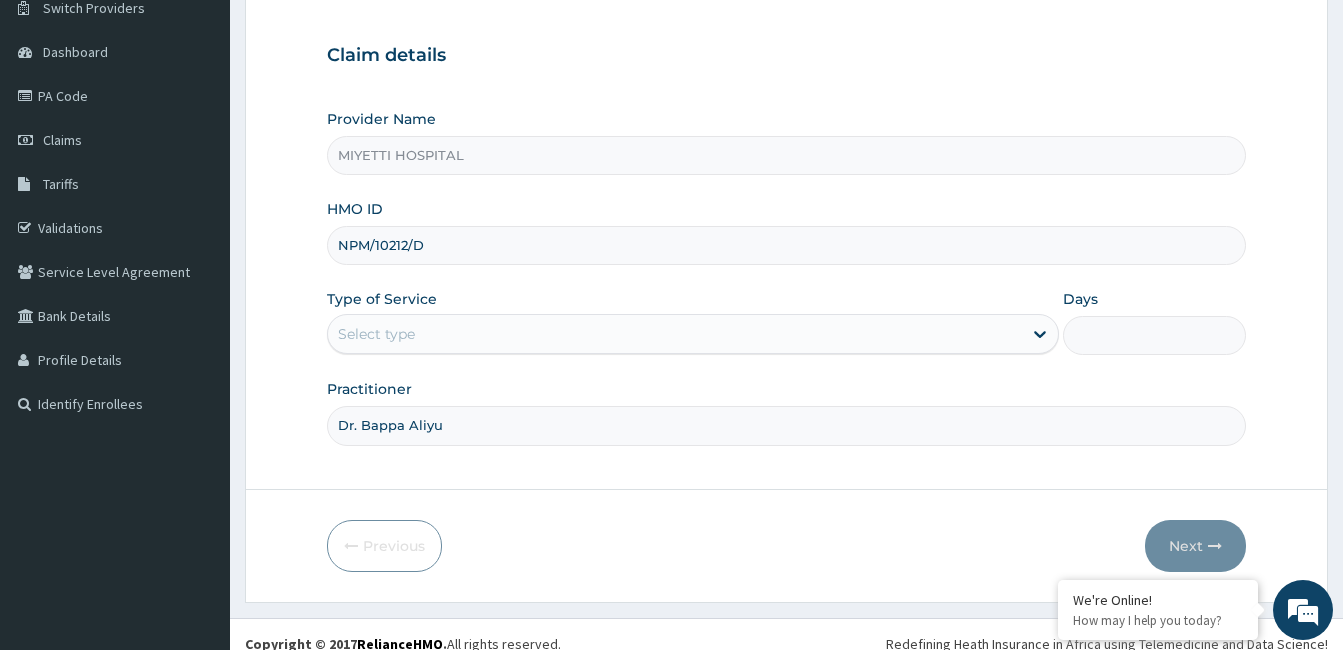 click on "Select type" at bounding box center (675, 334) 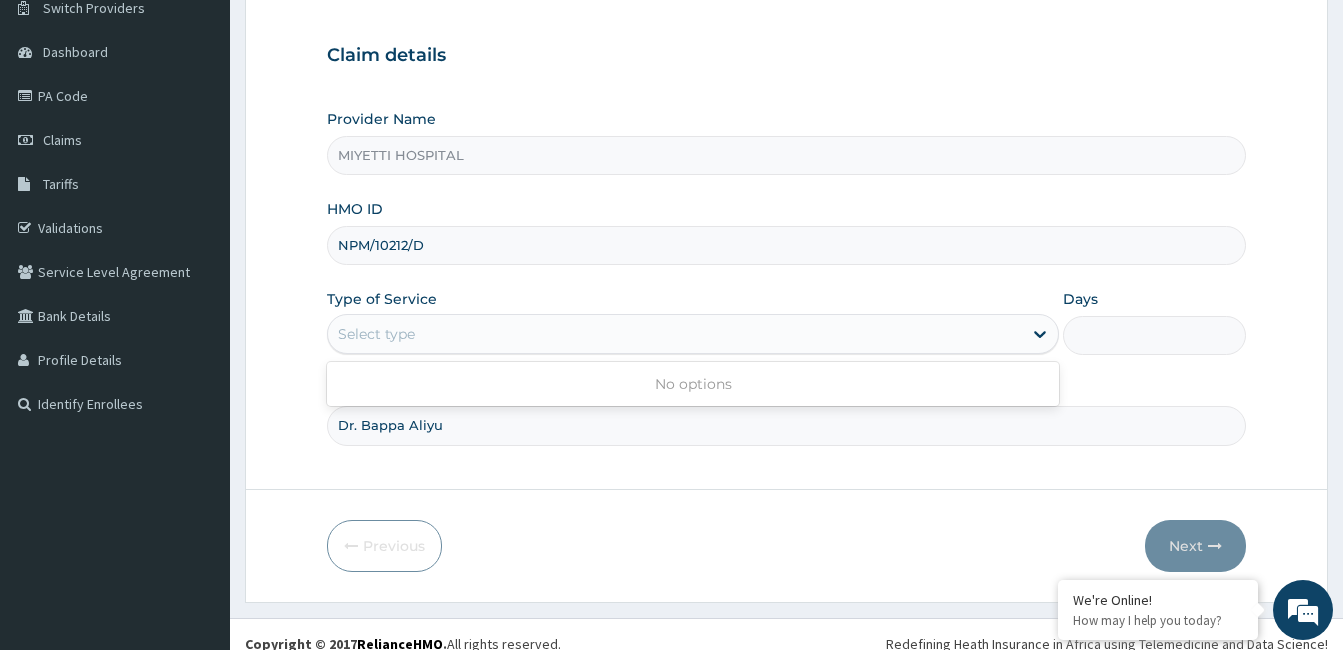 click on "Select type" at bounding box center (675, 334) 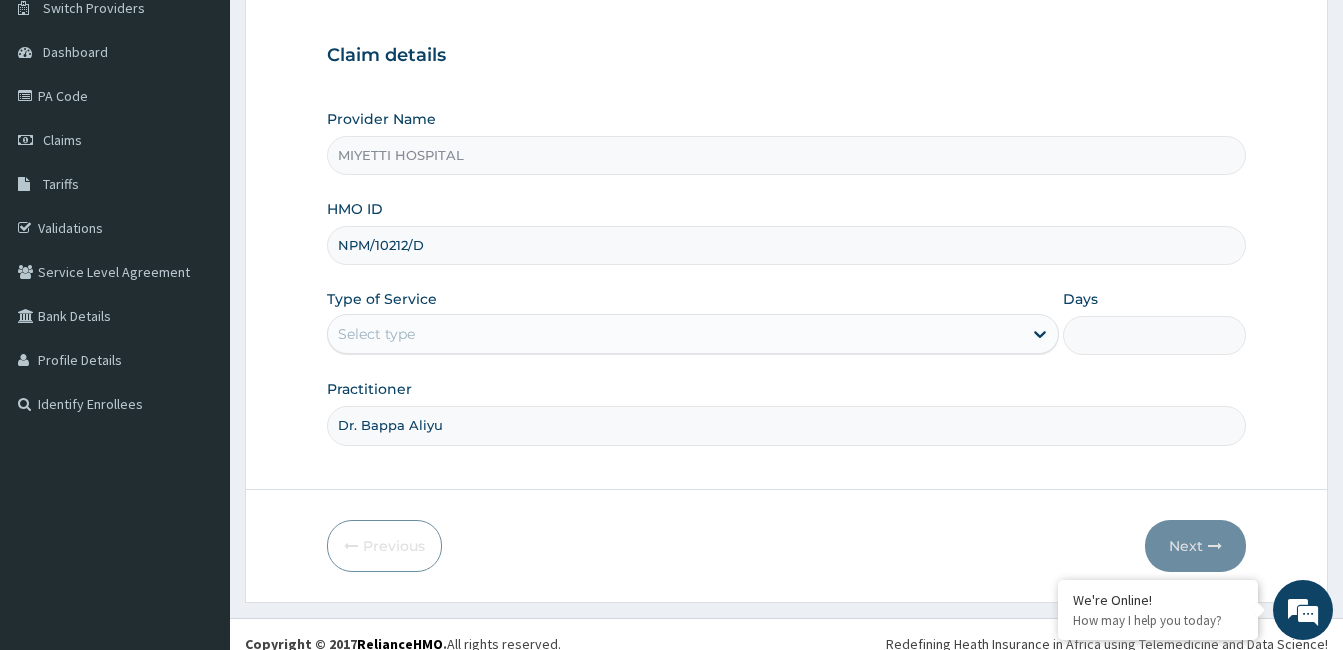 click on "Select type" at bounding box center [675, 334] 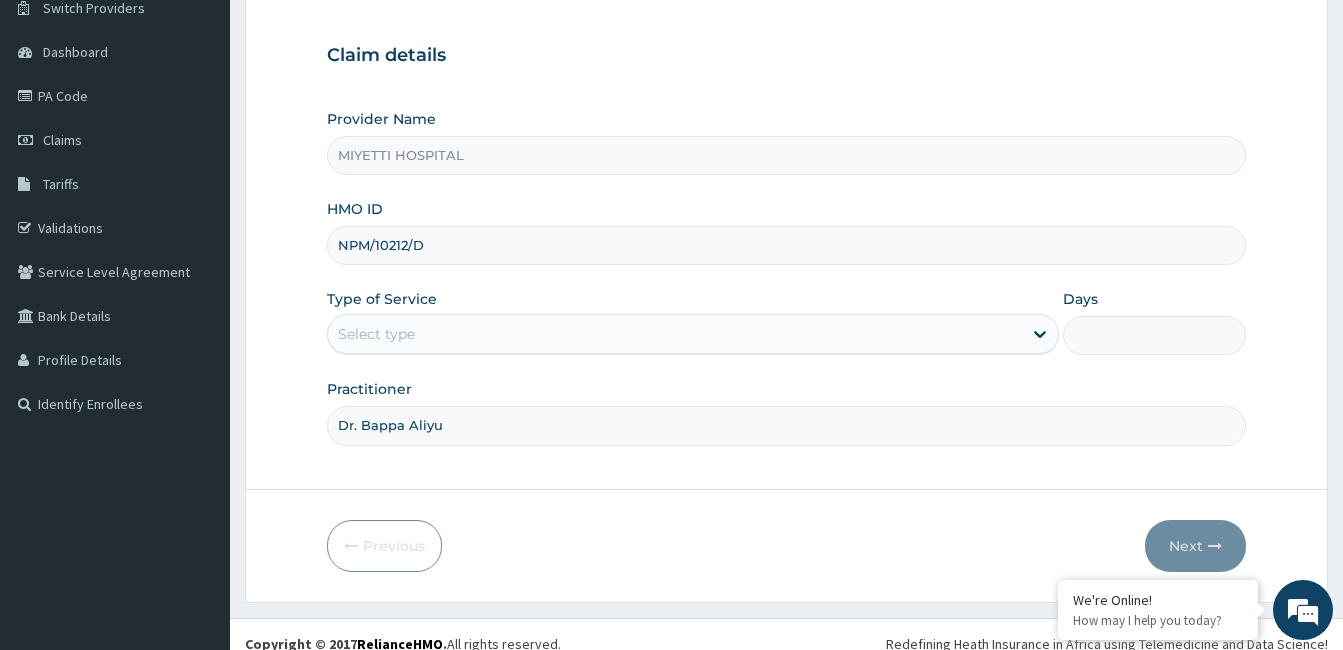 click on "Select type" at bounding box center [675, 334] 